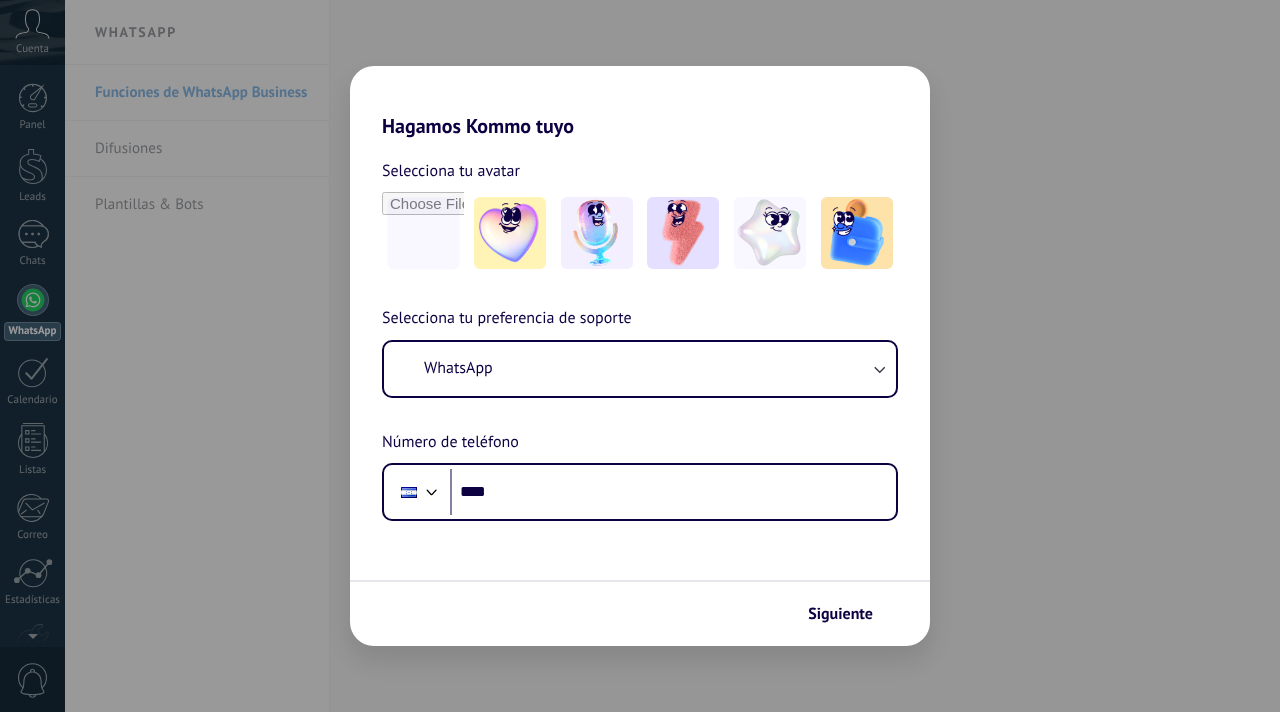 scroll, scrollTop: 0, scrollLeft: 0, axis: both 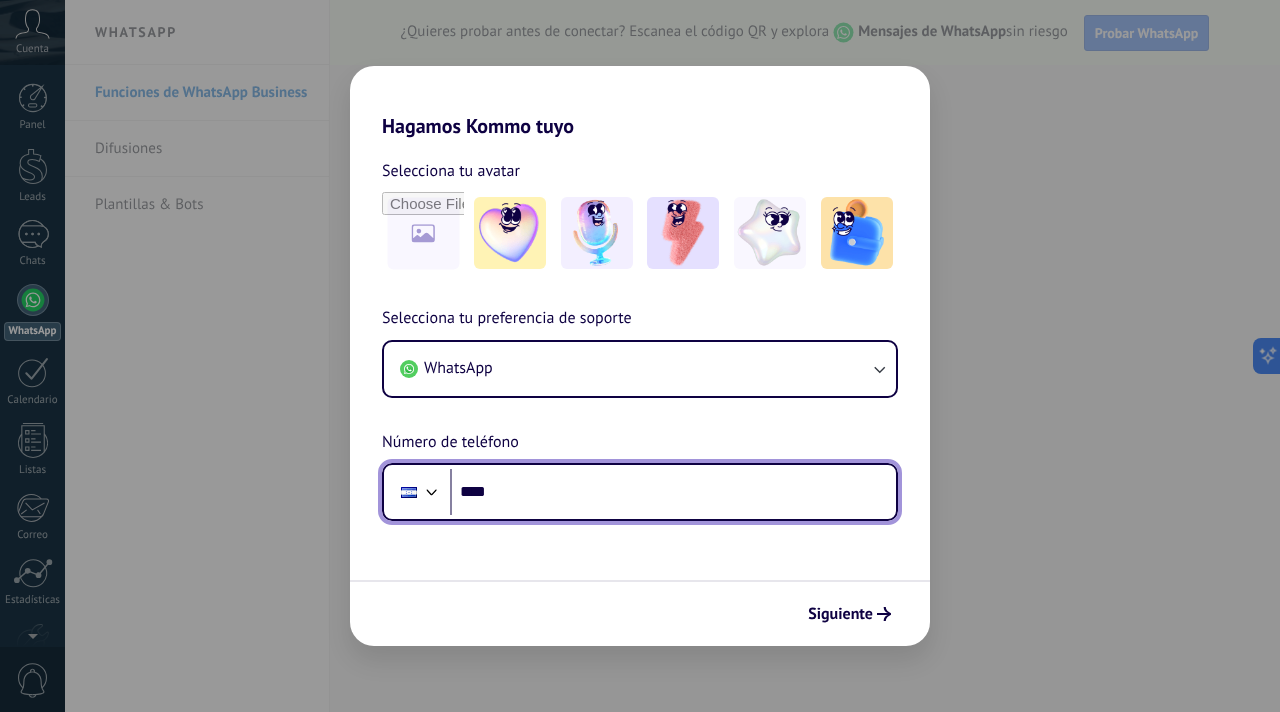 click on "****" at bounding box center [673, 492] 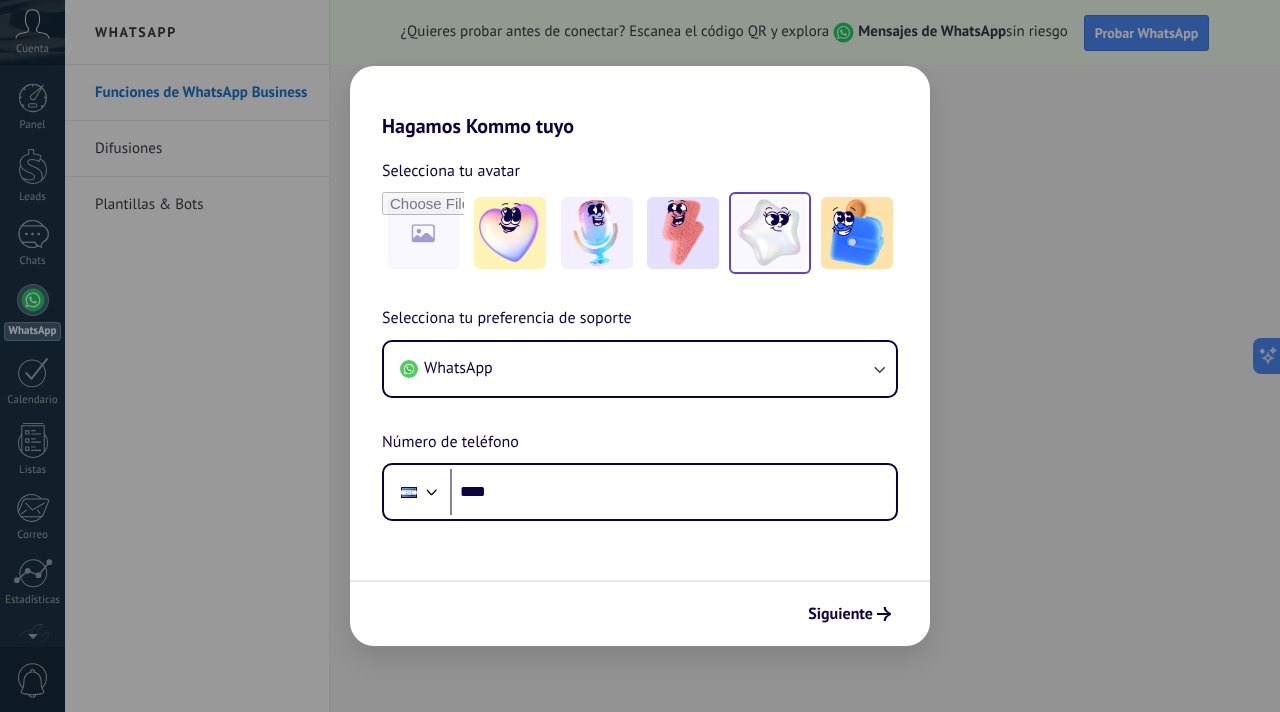 click at bounding box center (770, 233) 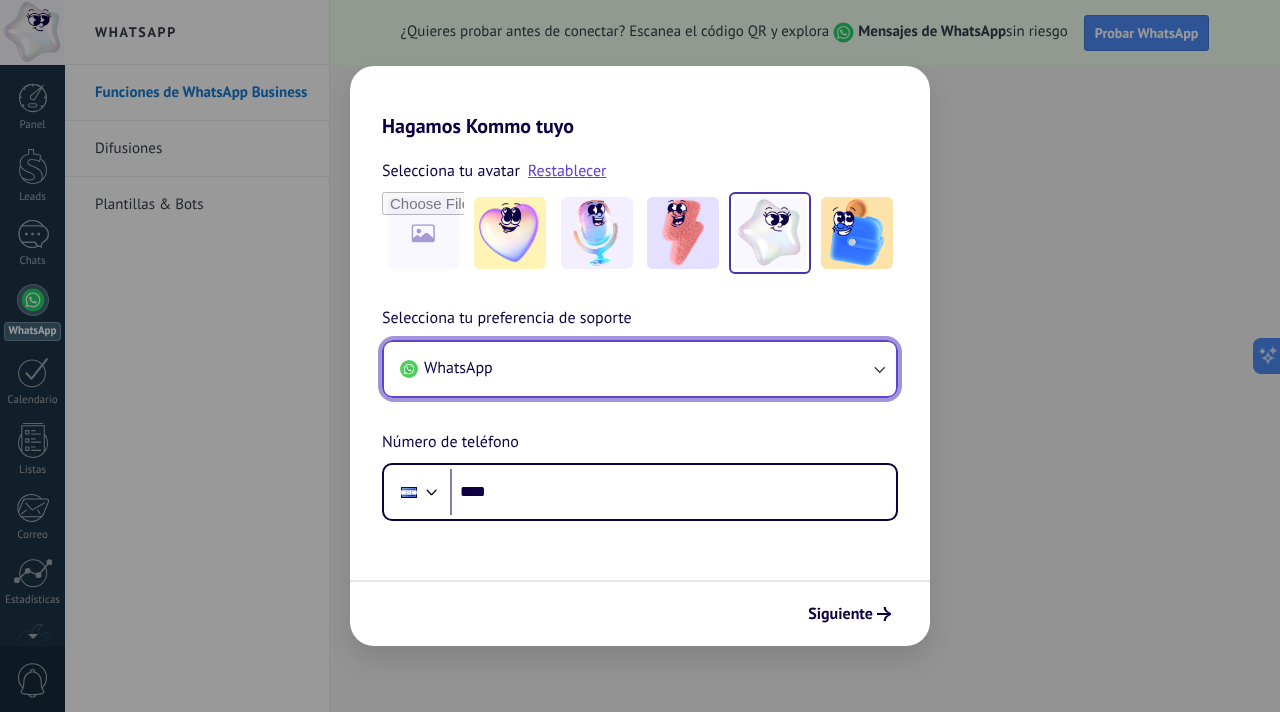 click on "WhatsApp" at bounding box center (640, 369) 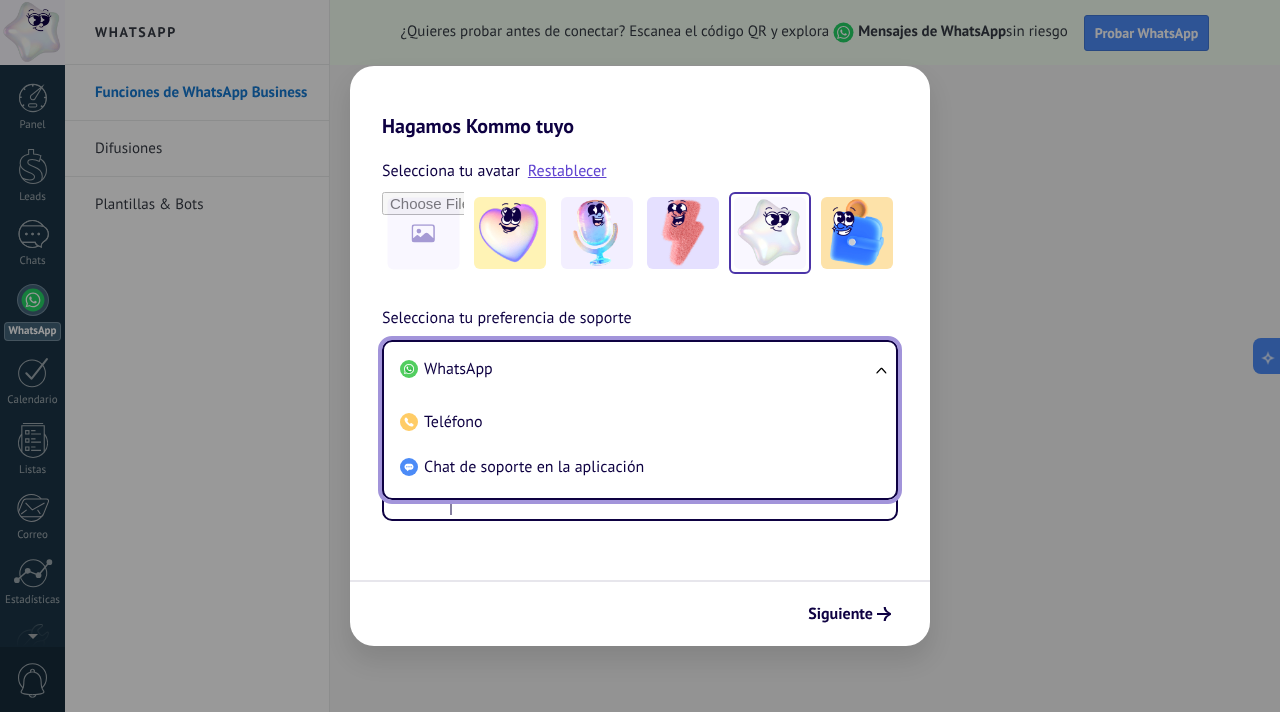 click on "WhatsApp" at bounding box center (458, 369) 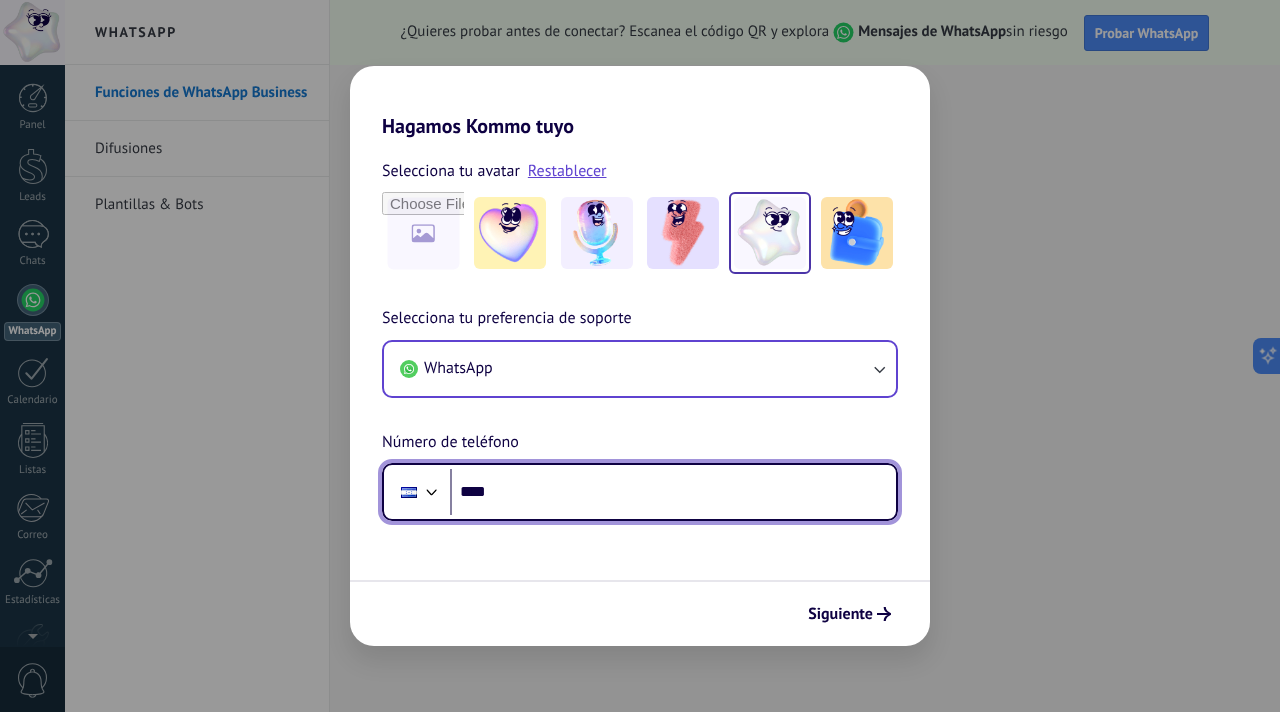 click on "****" at bounding box center (673, 492) 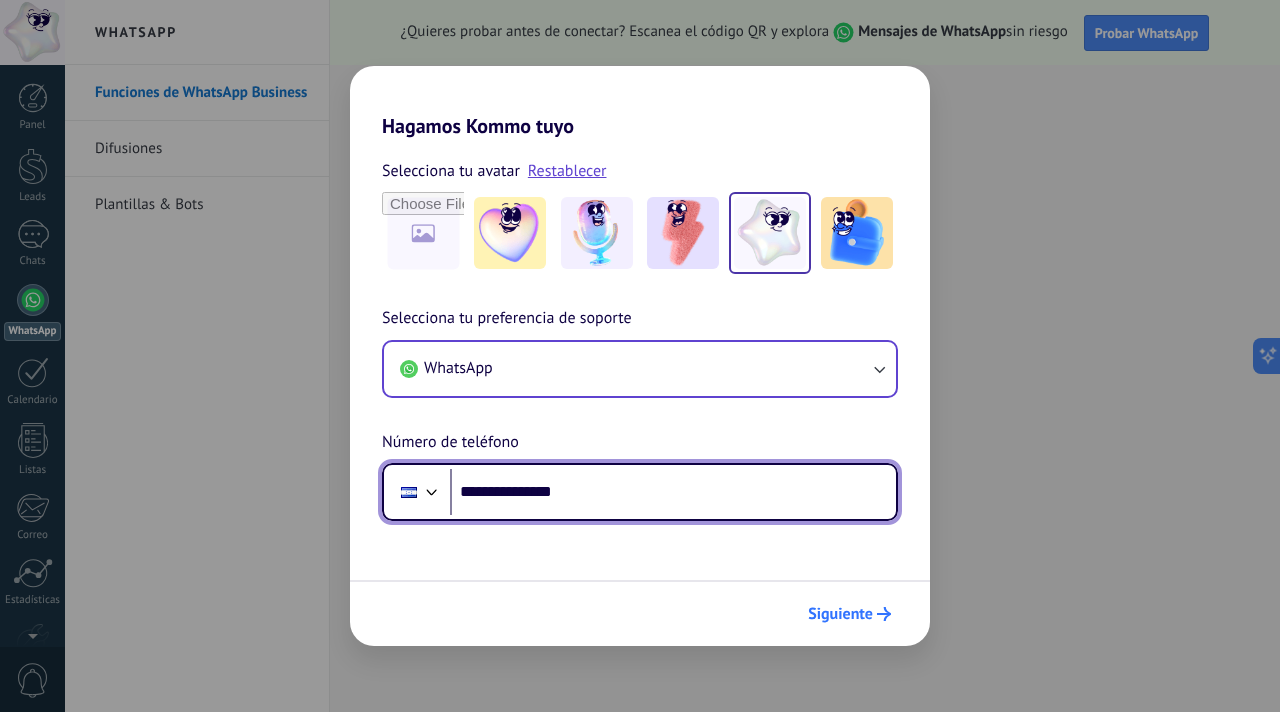 type on "**********" 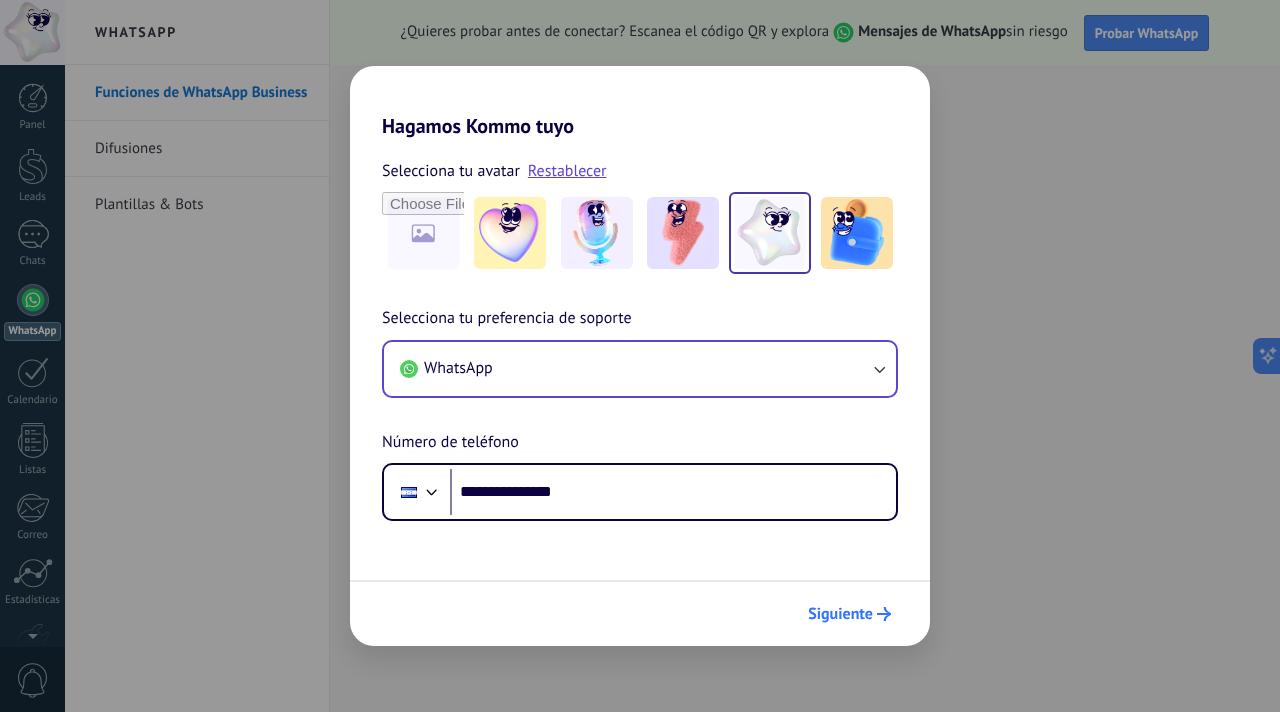 click on "Siguiente" at bounding box center [840, 614] 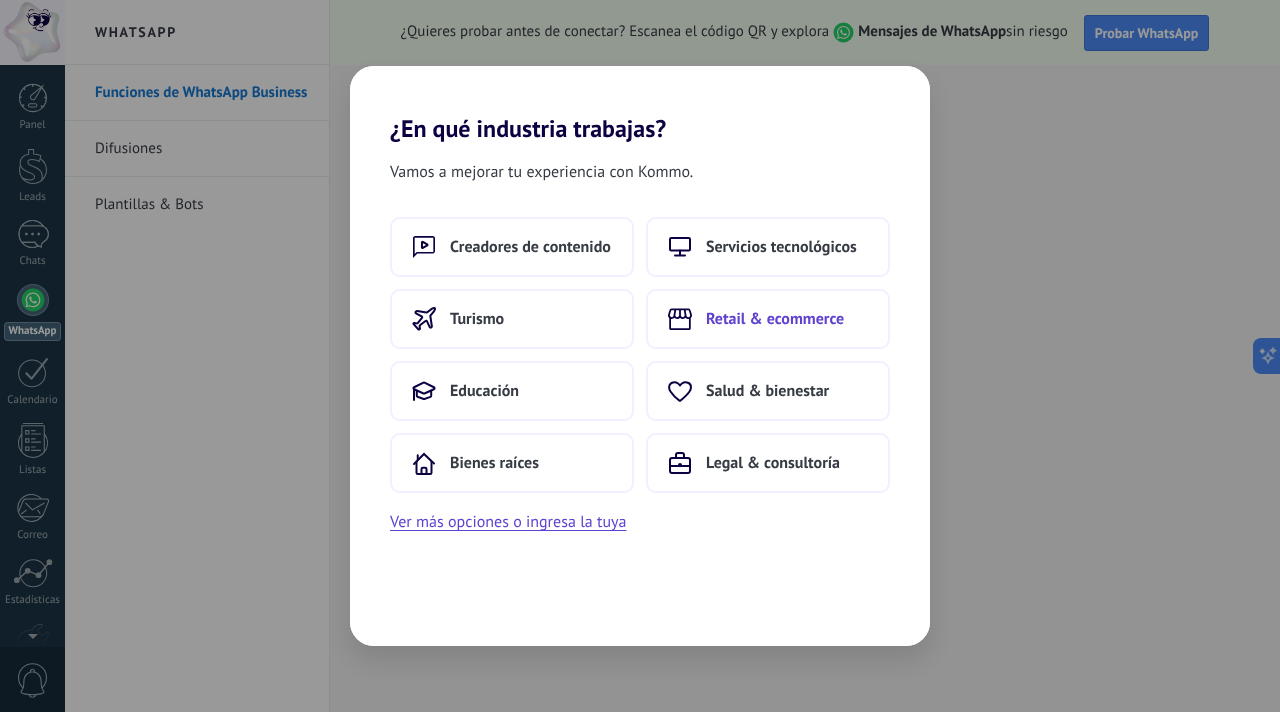 click on "Retail & ecommerce" at bounding box center [775, 319] 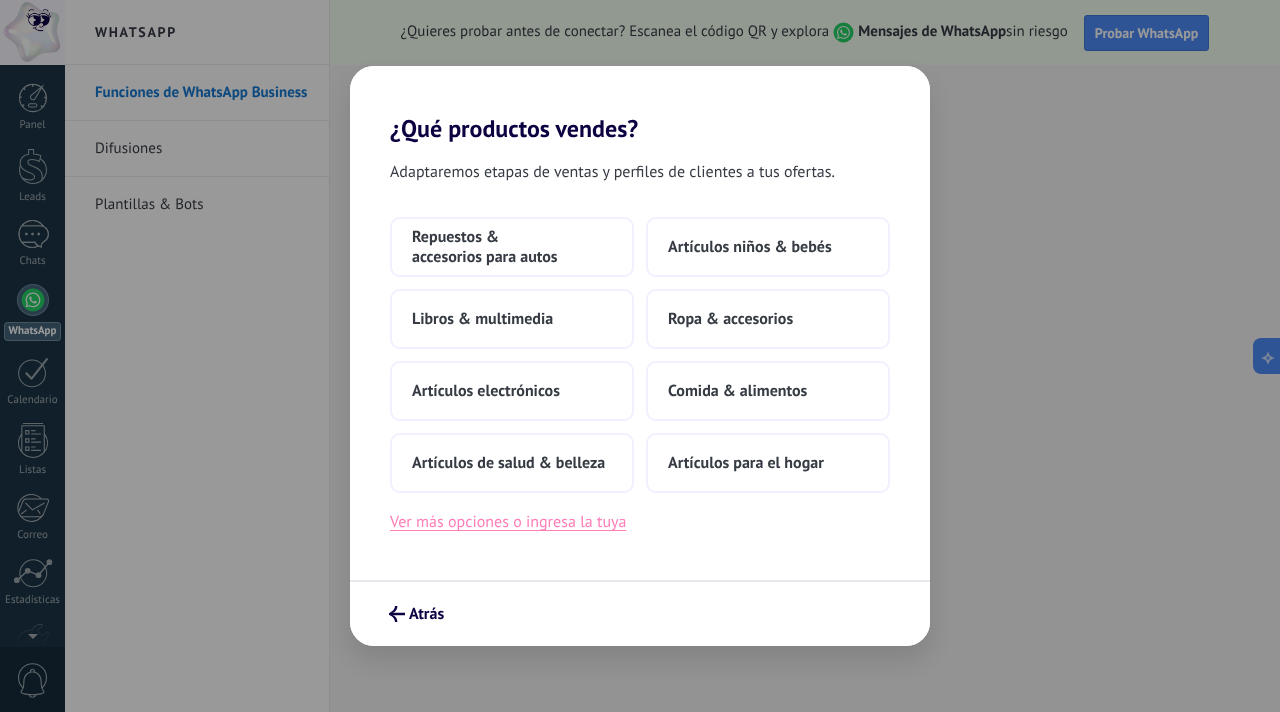 click on "Ver más opciones o ingresa la tuya" at bounding box center [508, 522] 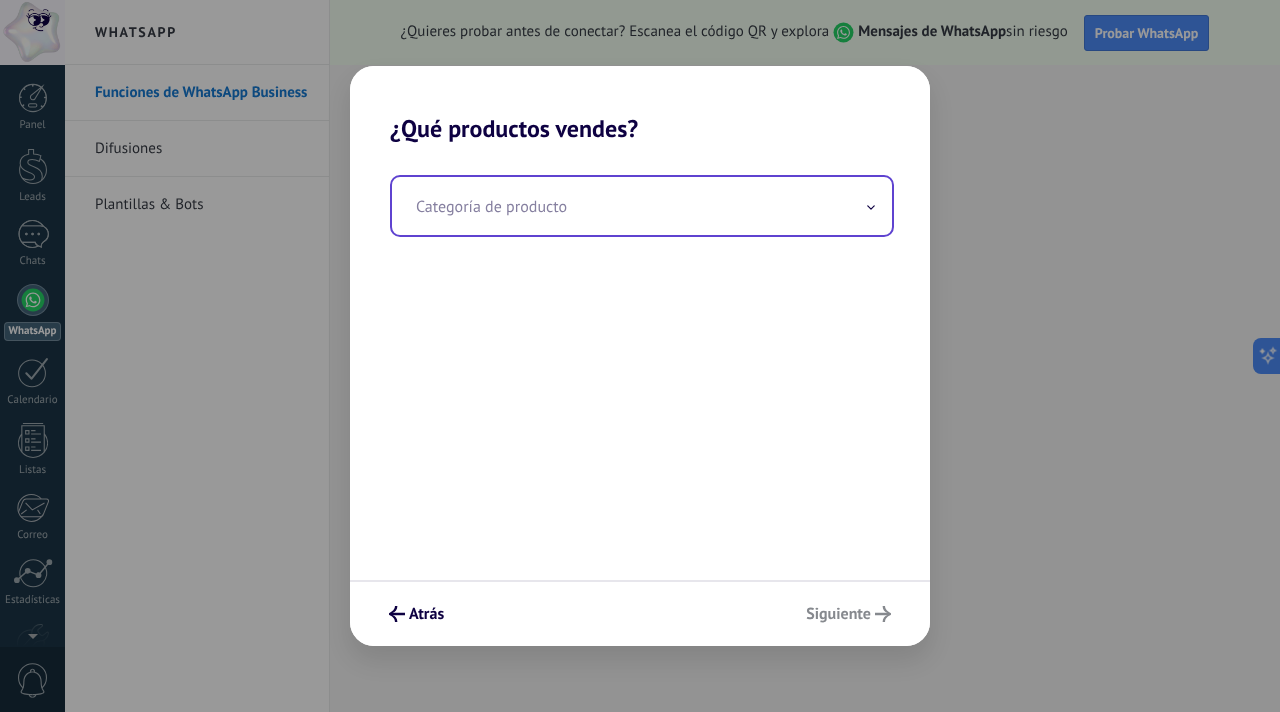 click at bounding box center [642, 206] 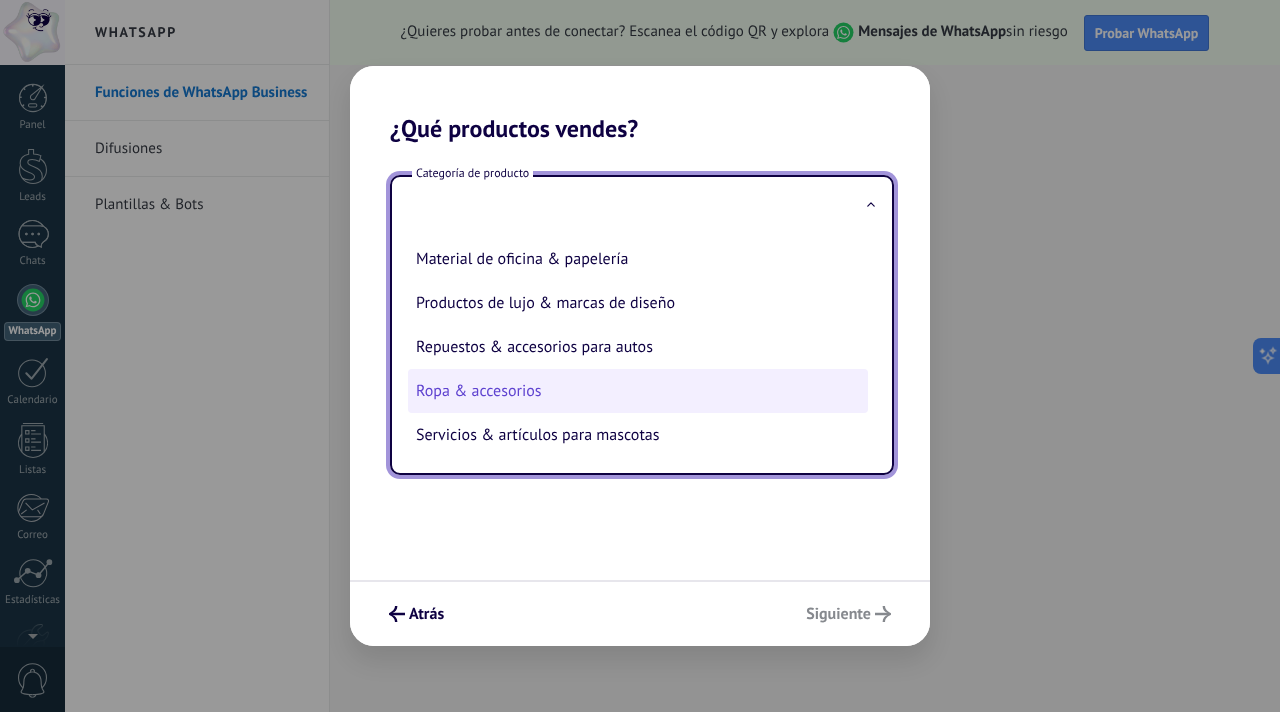 scroll, scrollTop: 0, scrollLeft: 0, axis: both 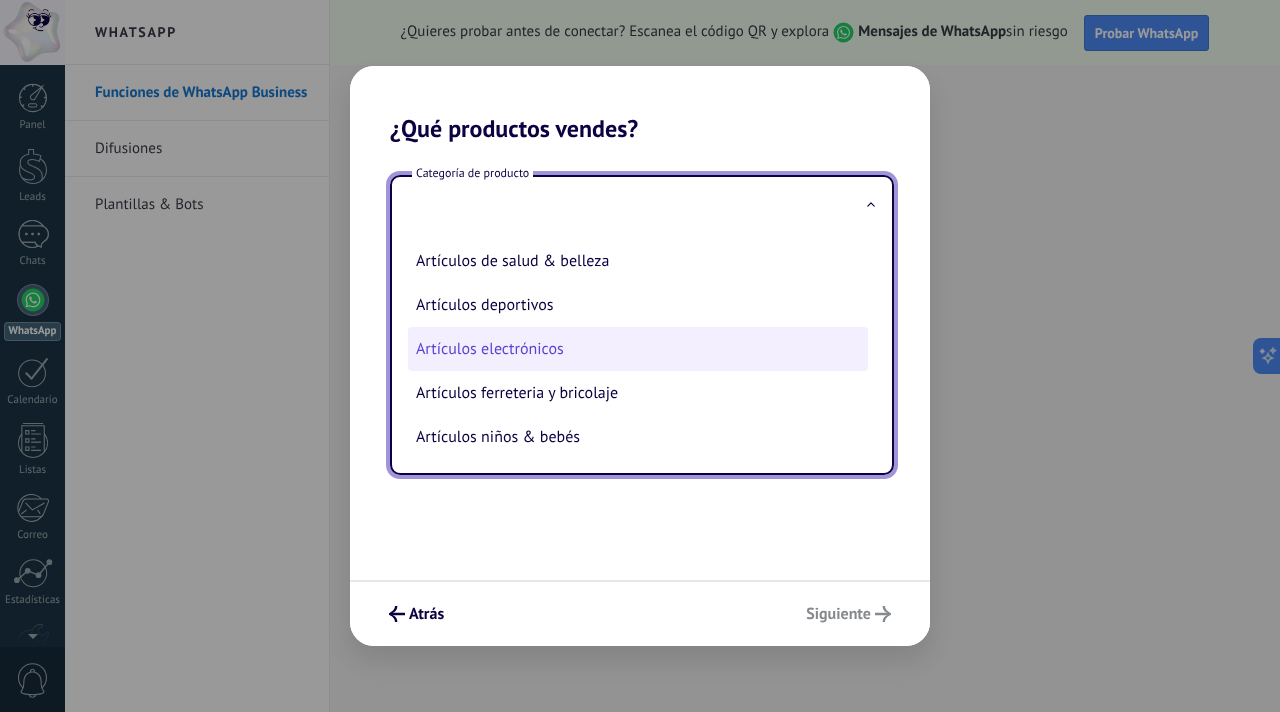 click on "Artículos electrónicos" at bounding box center [638, 349] 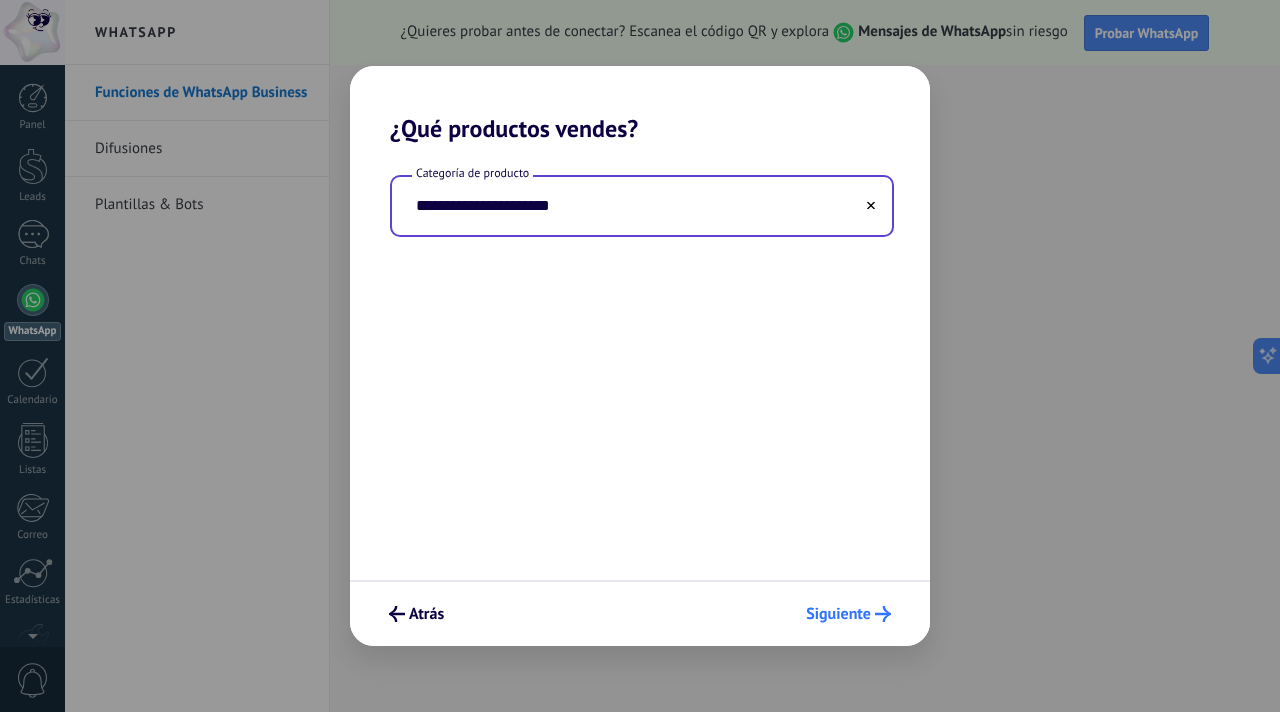 click on "Siguiente" at bounding box center [838, 614] 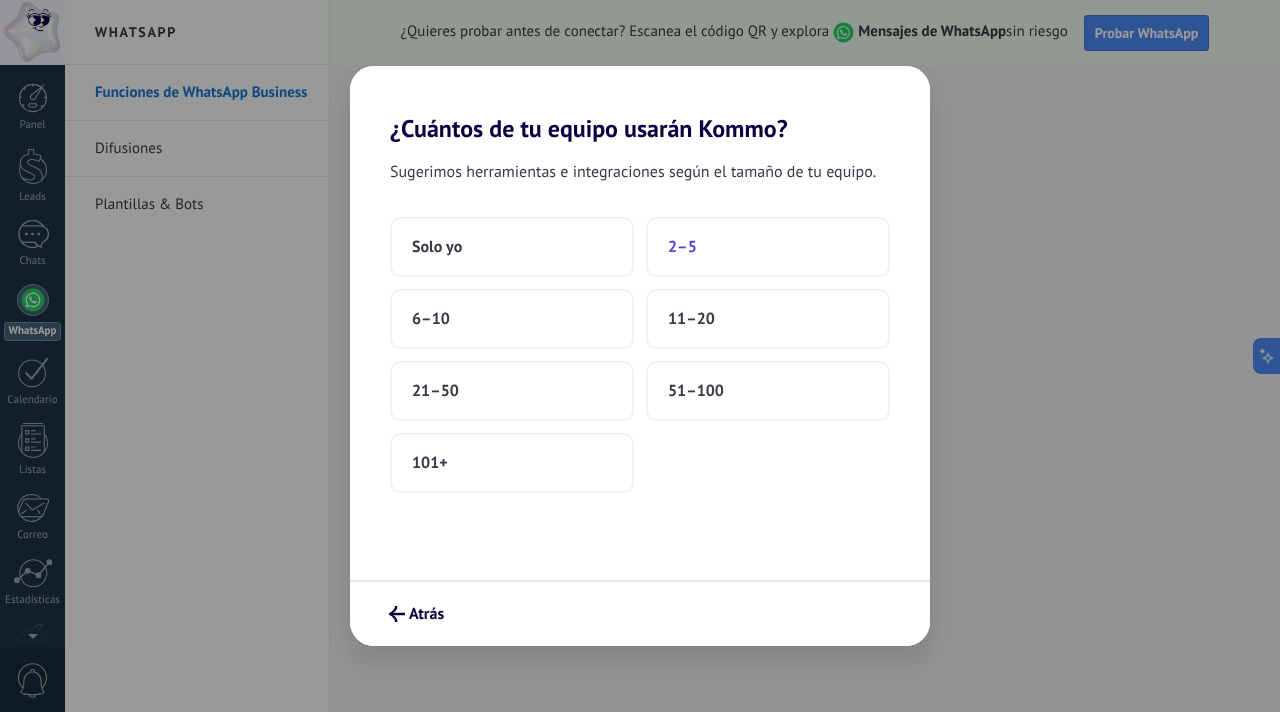 click on "2–5" at bounding box center [768, 247] 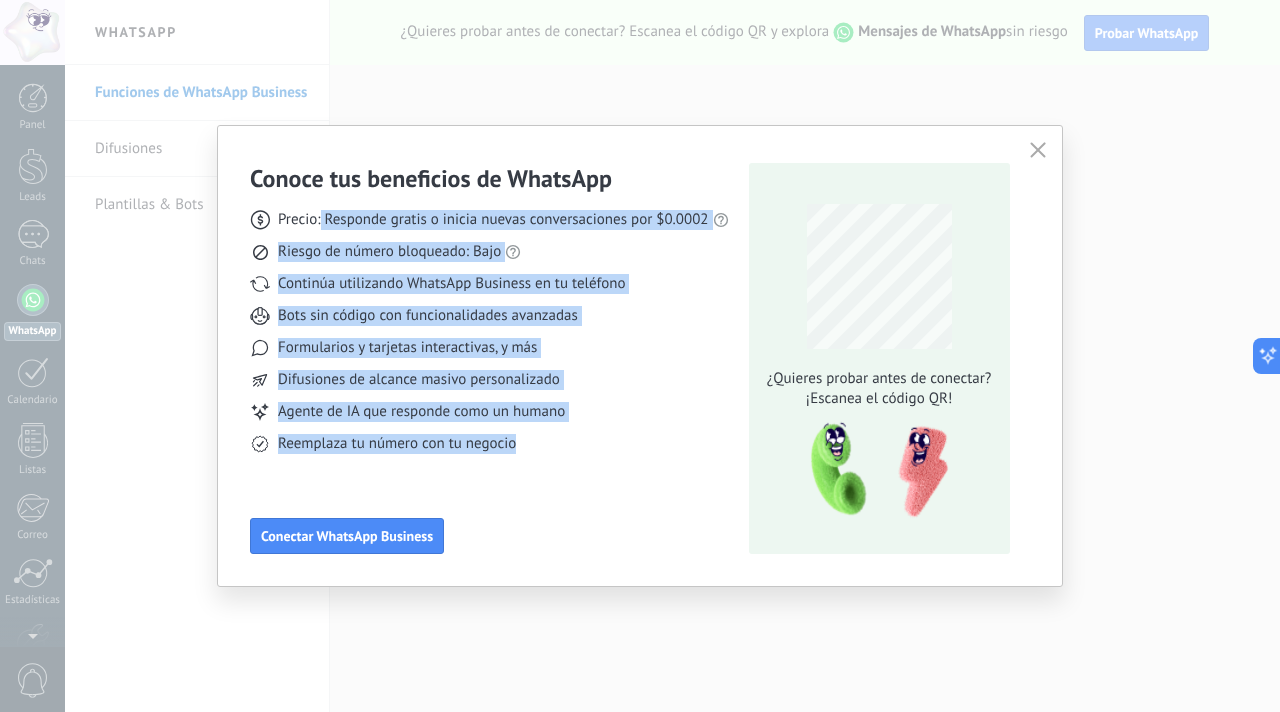 drag, startPoint x: 320, startPoint y: 220, endPoint x: 354, endPoint y: 456, distance: 238.43657 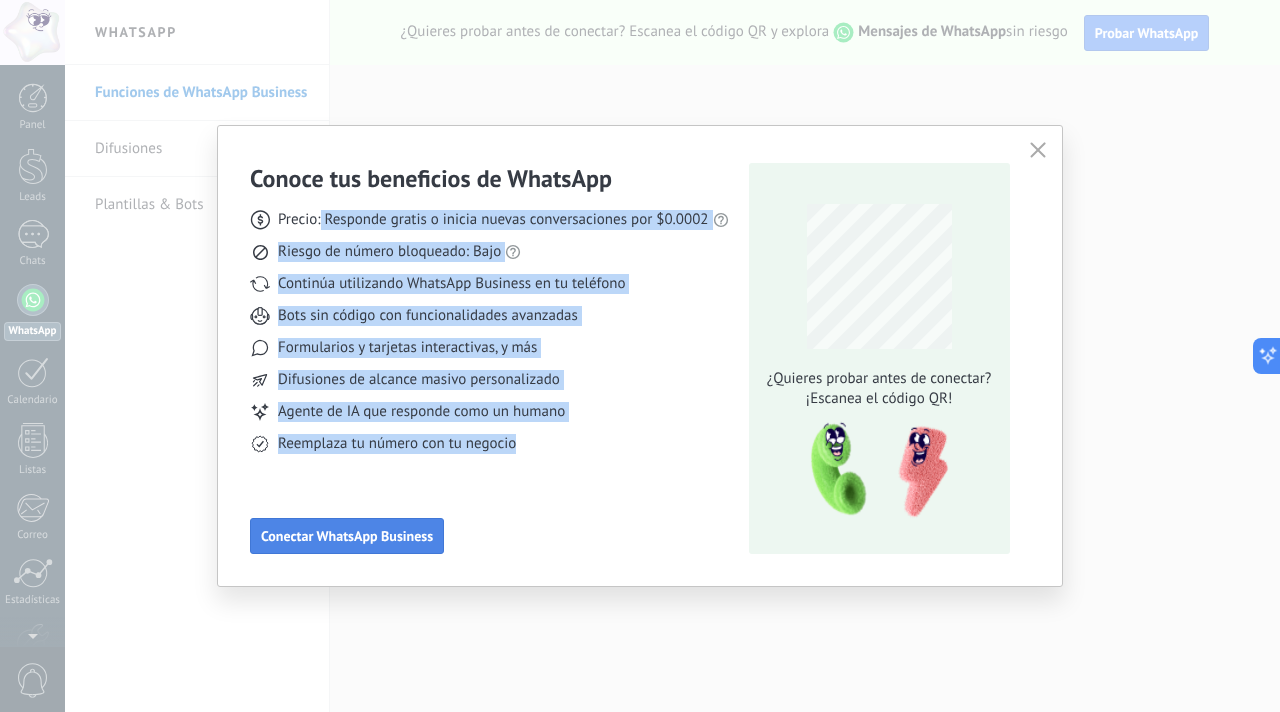 click on "Conectar WhatsApp Business" at bounding box center (347, 536) 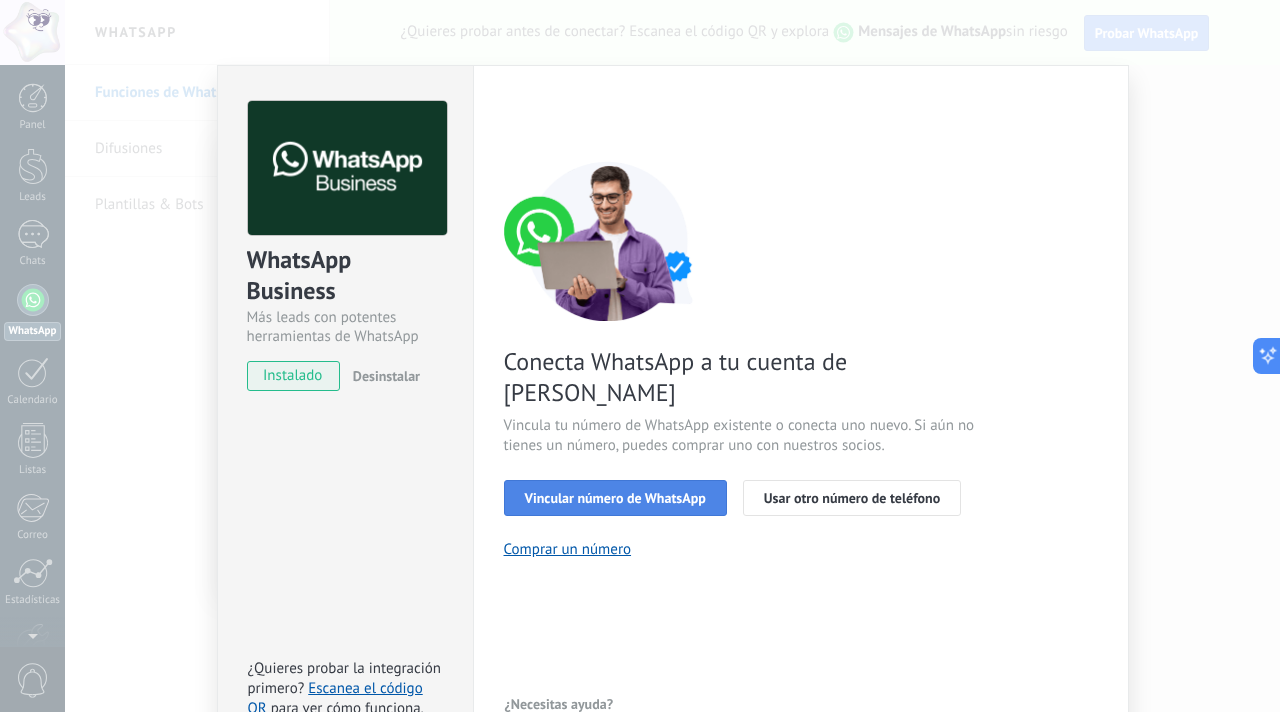 click on "Vincular número de WhatsApp" at bounding box center (615, 498) 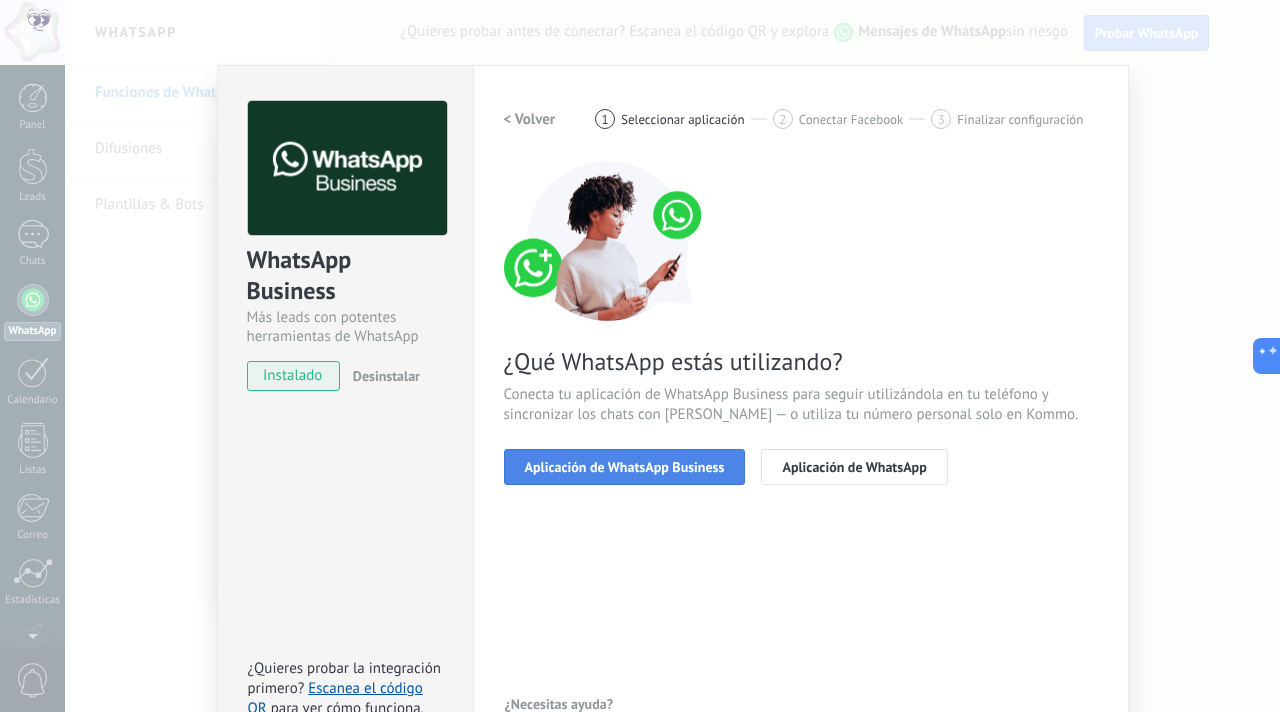 click on "Aplicación de WhatsApp Business" at bounding box center (625, 467) 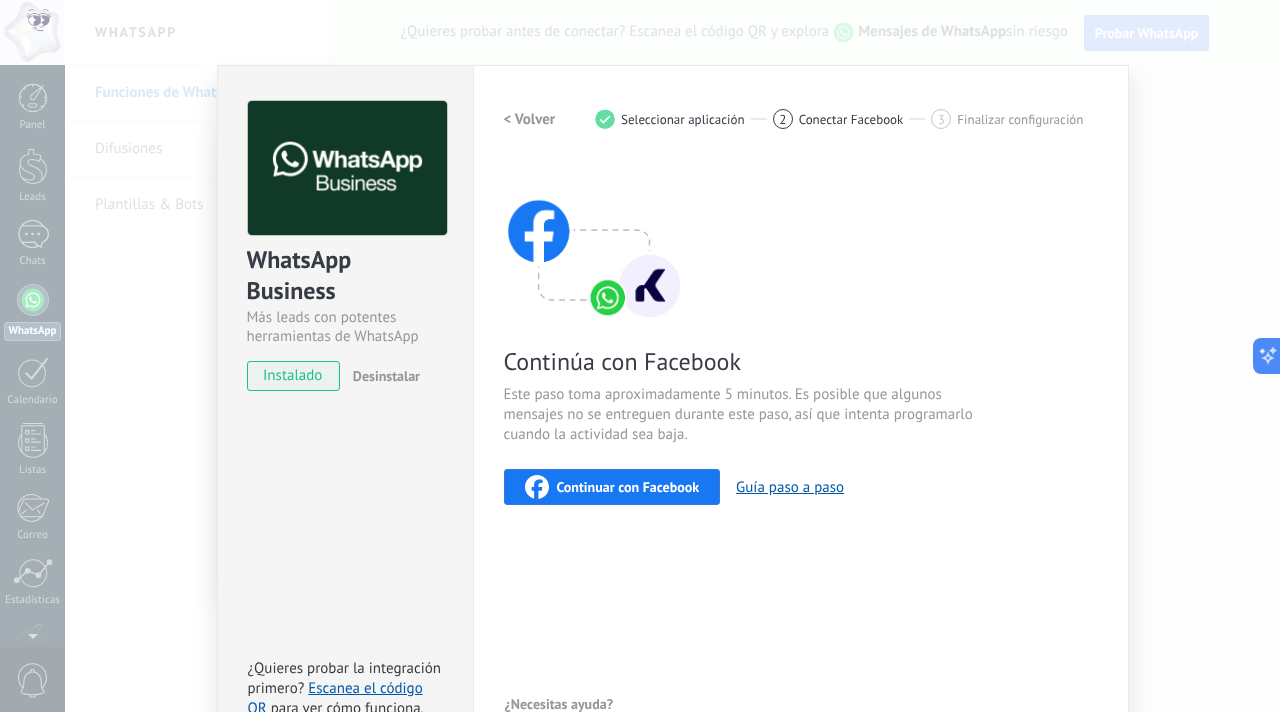 click on "< Volver" at bounding box center [530, 119] 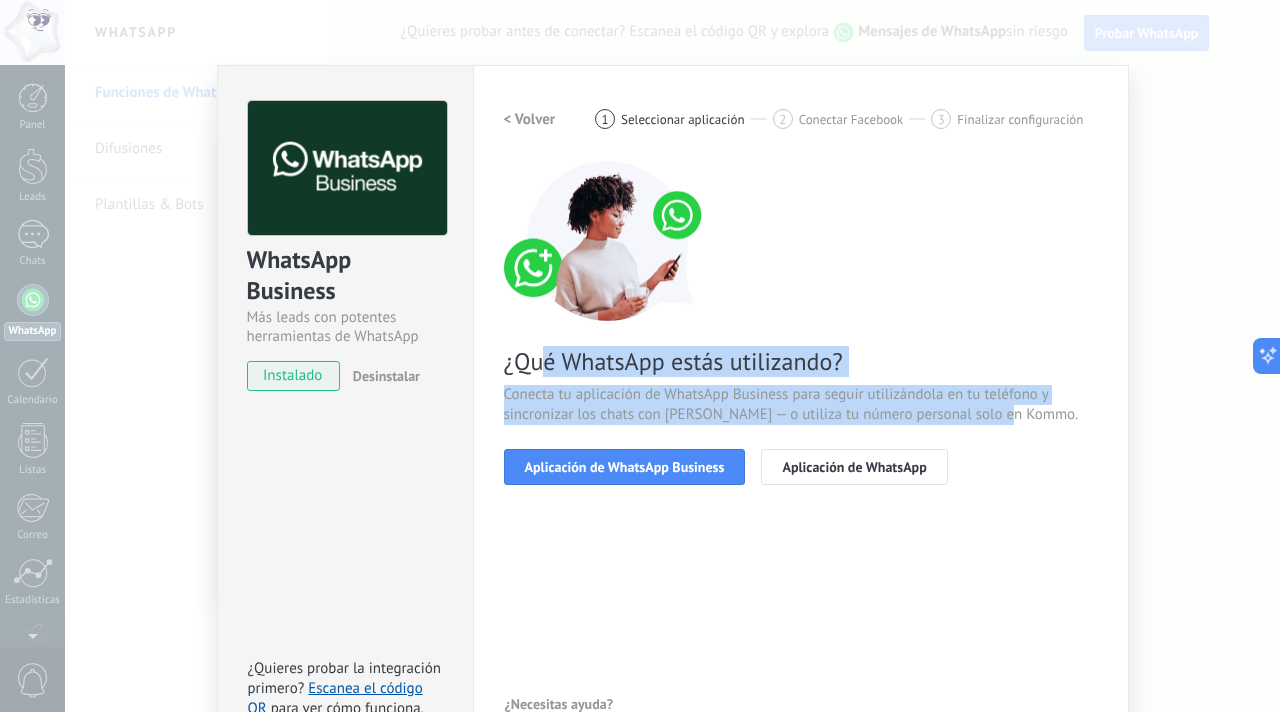 drag, startPoint x: 539, startPoint y: 354, endPoint x: 771, endPoint y: 438, distance: 246.73872 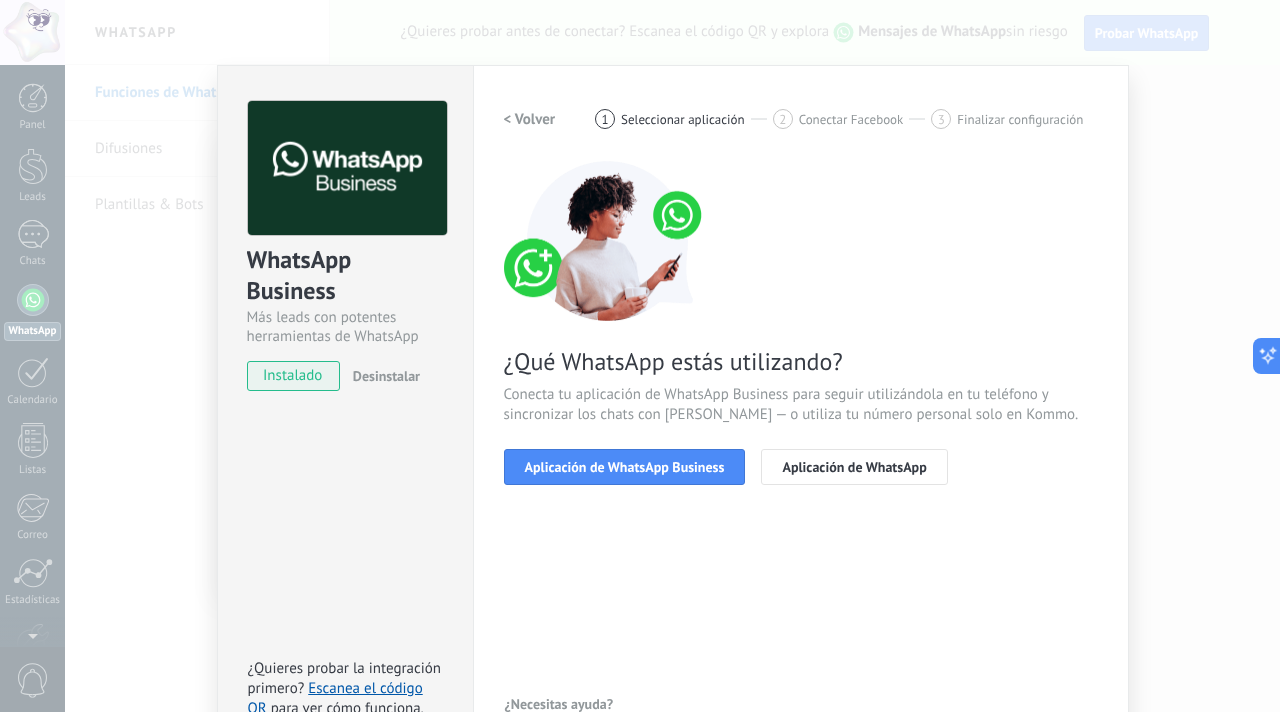 click on "¿Qué WhatsApp estás utilizando? Conecta tu aplicación de WhatsApp Business para seguir utilizándola en tu teléfono y sincronizar los chats con Kommo — o utiliza tu número personal solo en Kommo. Aplicación de WhatsApp Business Aplicación de WhatsApp" at bounding box center [801, 323] 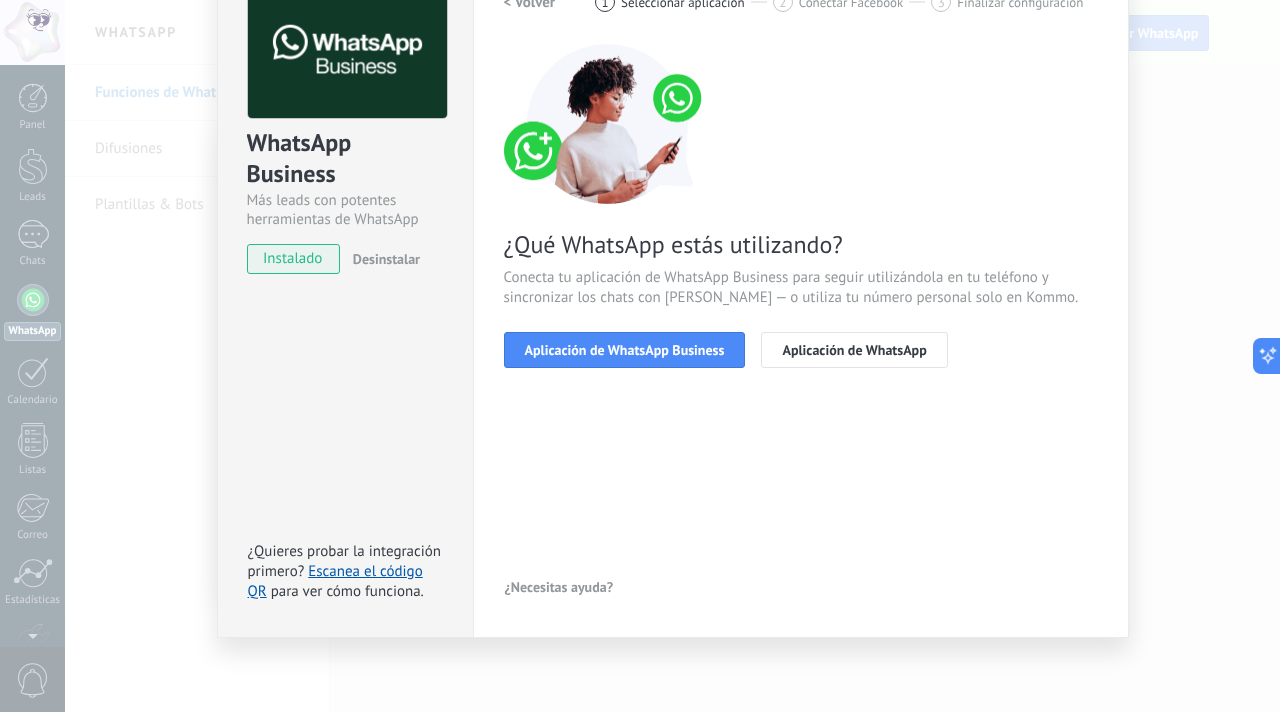 scroll, scrollTop: 118, scrollLeft: 0, axis: vertical 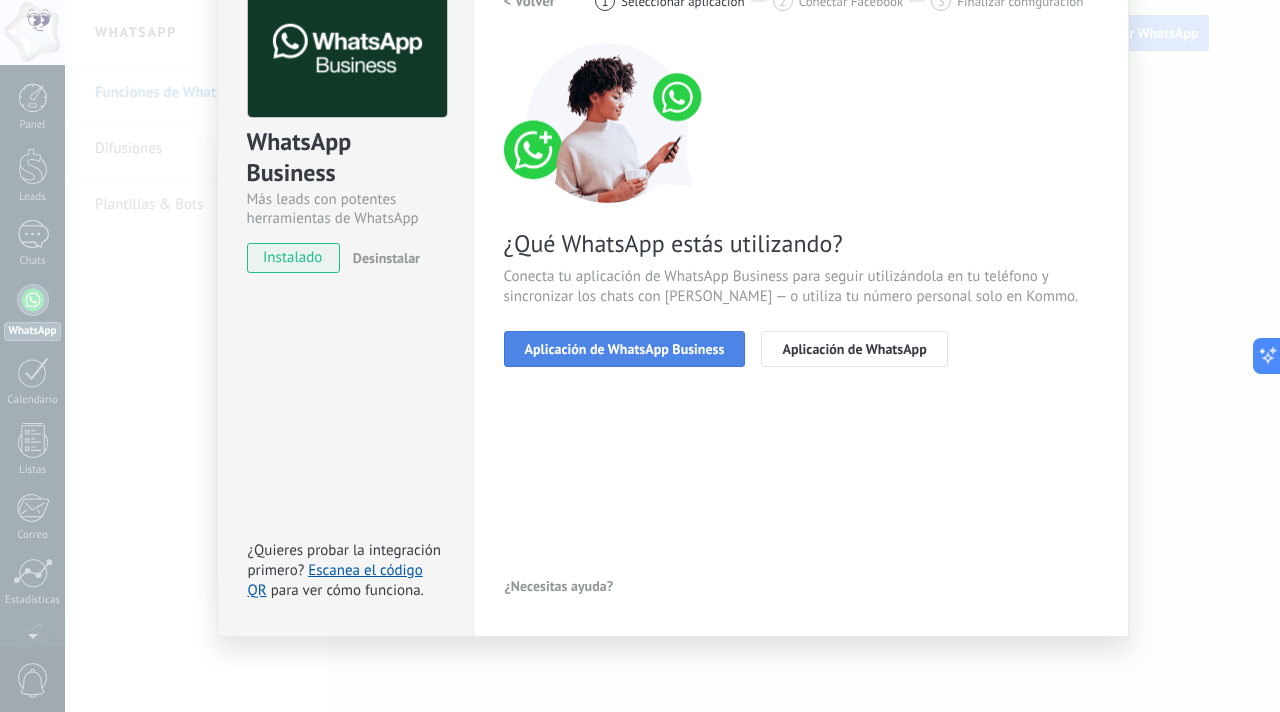 click on "Aplicación de WhatsApp Business" at bounding box center [625, 349] 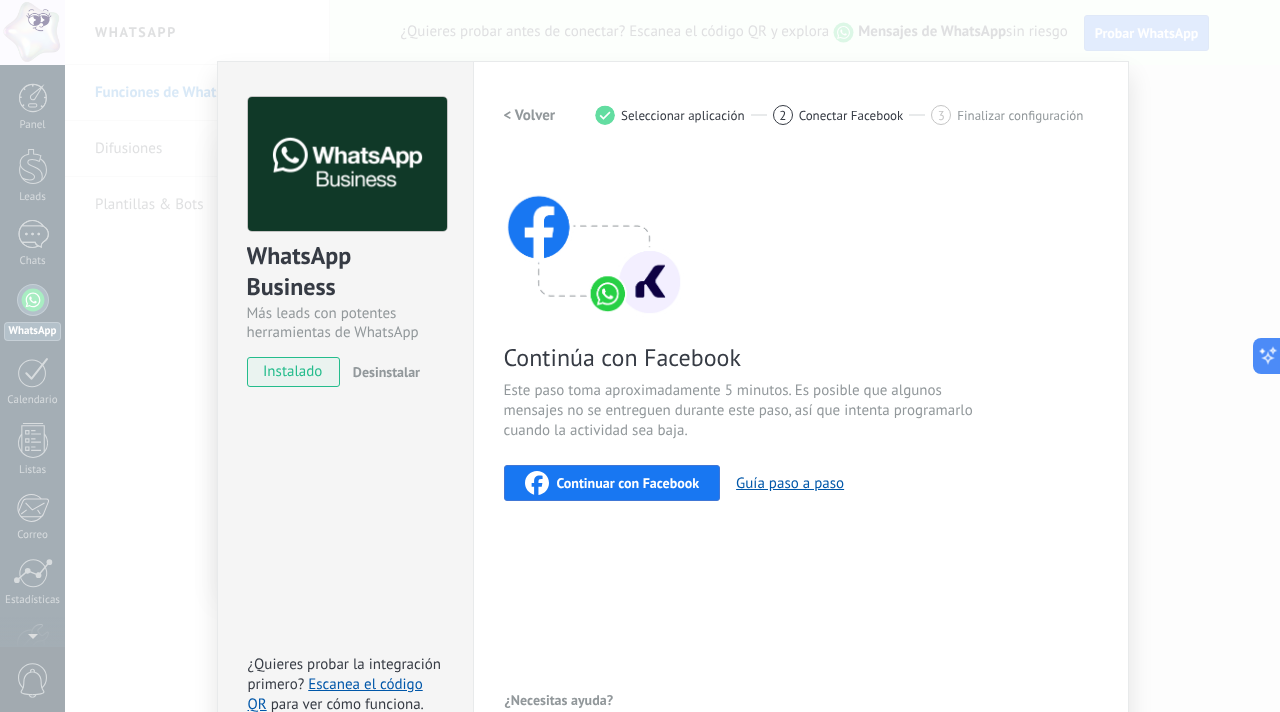 scroll, scrollTop: 0, scrollLeft: 0, axis: both 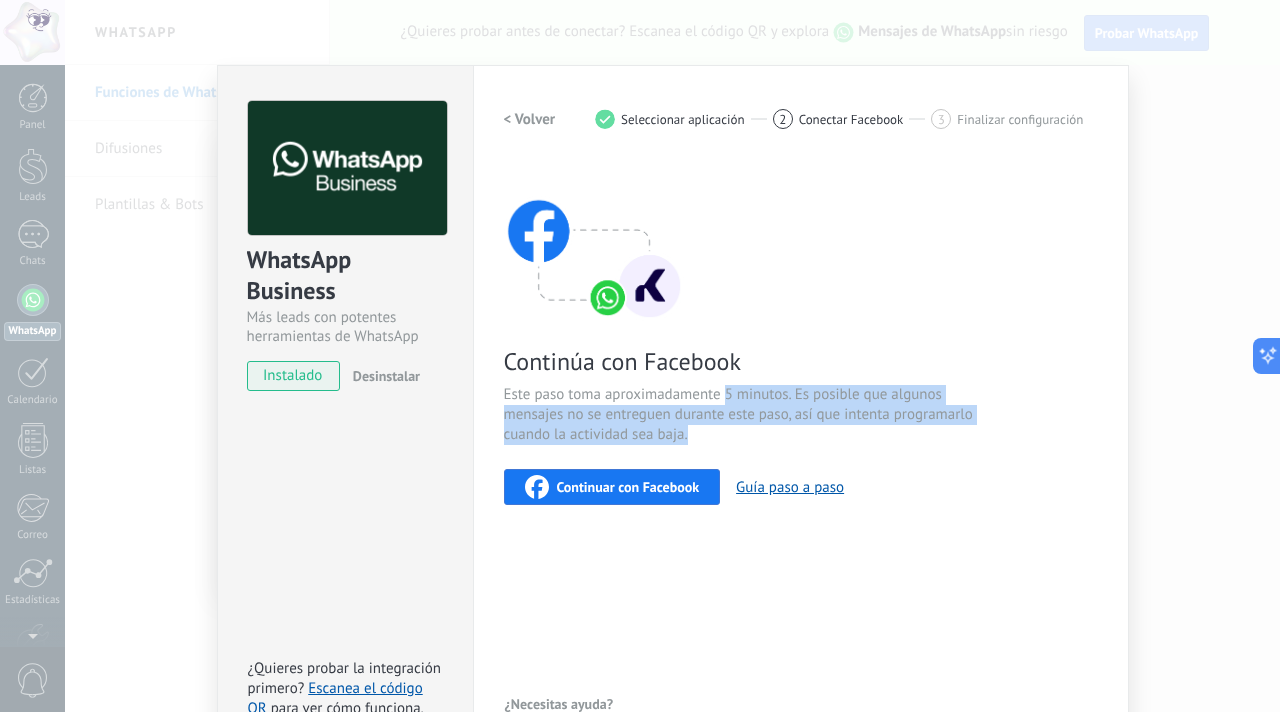 drag, startPoint x: 721, startPoint y: 387, endPoint x: 762, endPoint y: 427, distance: 57.280014 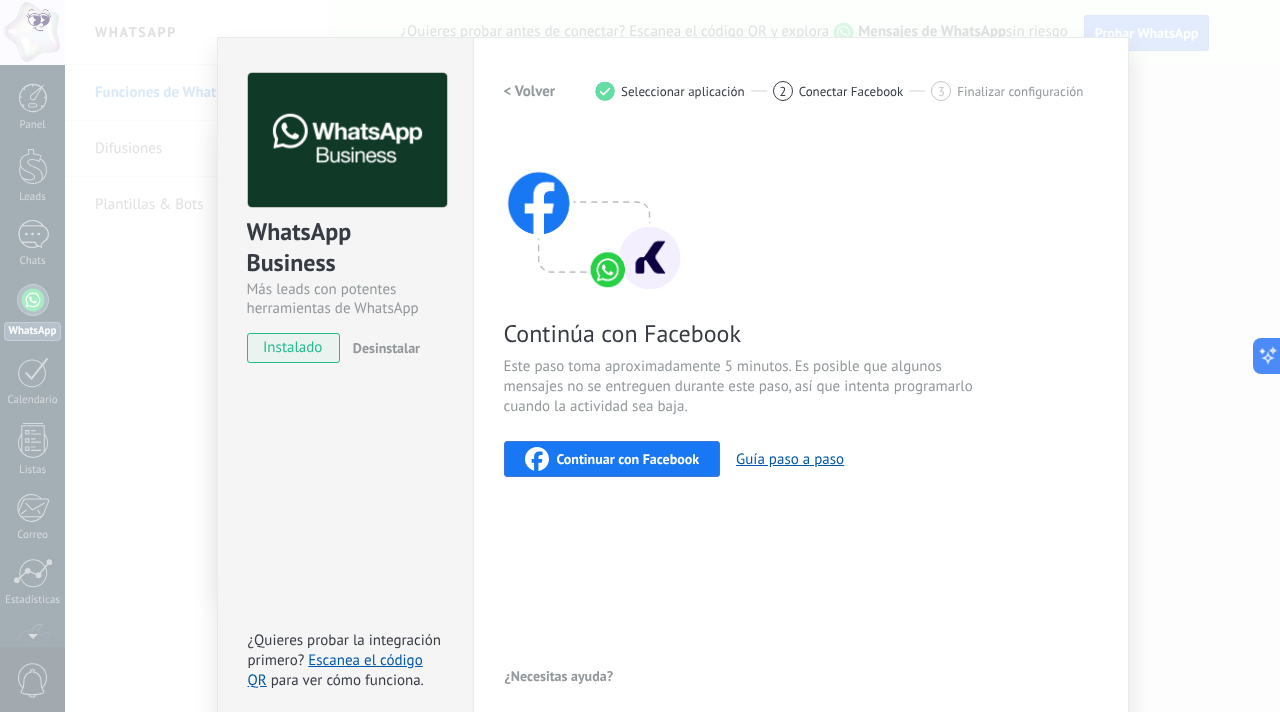 scroll, scrollTop: 32, scrollLeft: 0, axis: vertical 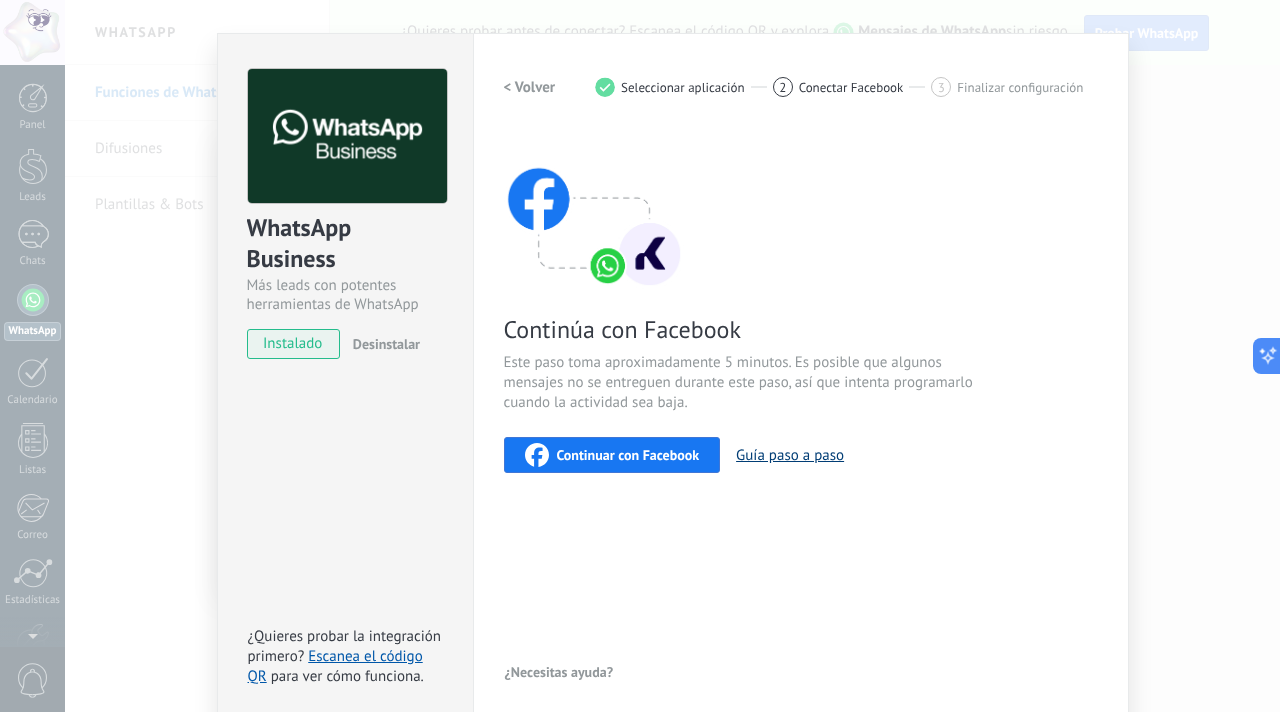 click on "Guía paso a paso" at bounding box center (790, 455) 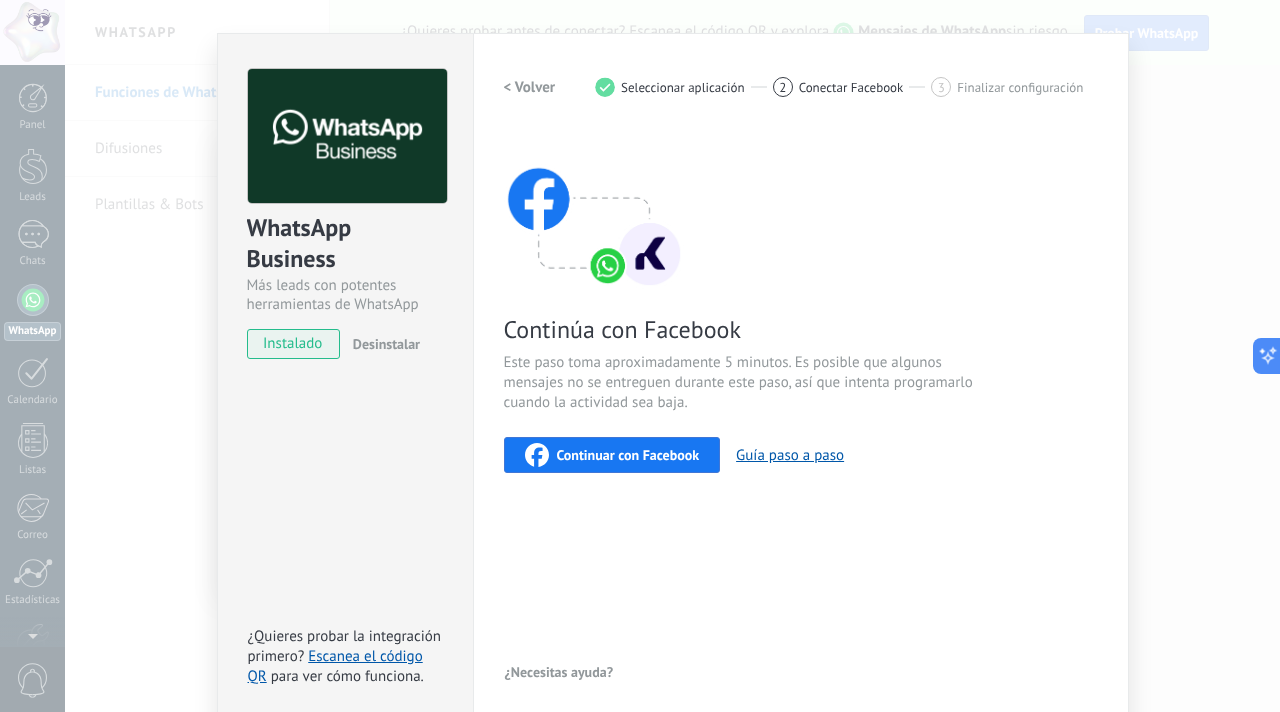 scroll, scrollTop: 118, scrollLeft: 0, axis: vertical 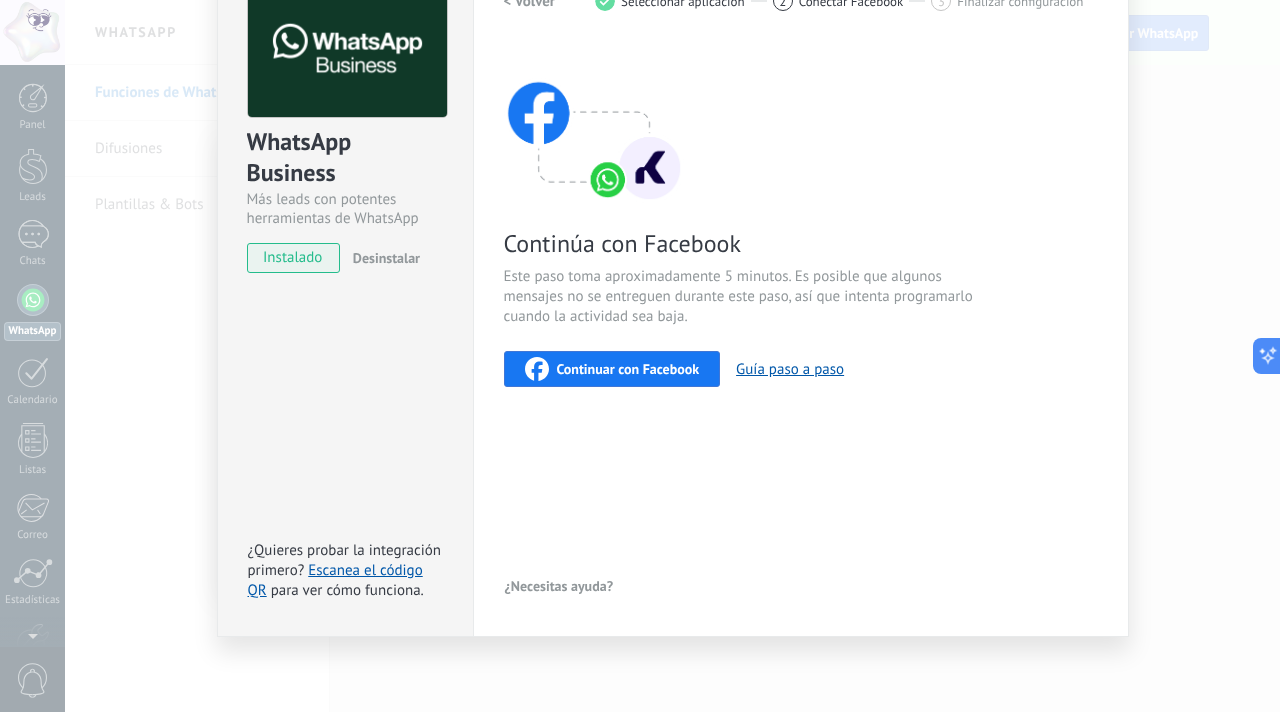 click on "instalado" at bounding box center [293, 258] 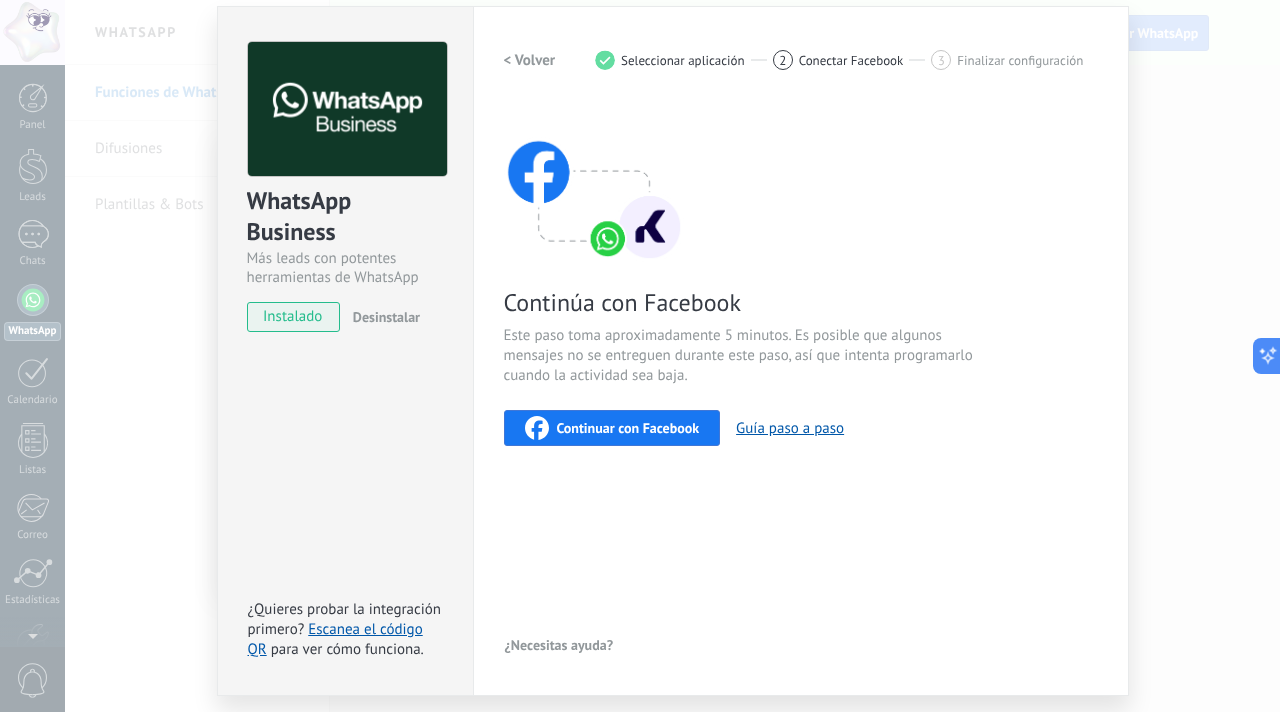 scroll, scrollTop: 57, scrollLeft: 0, axis: vertical 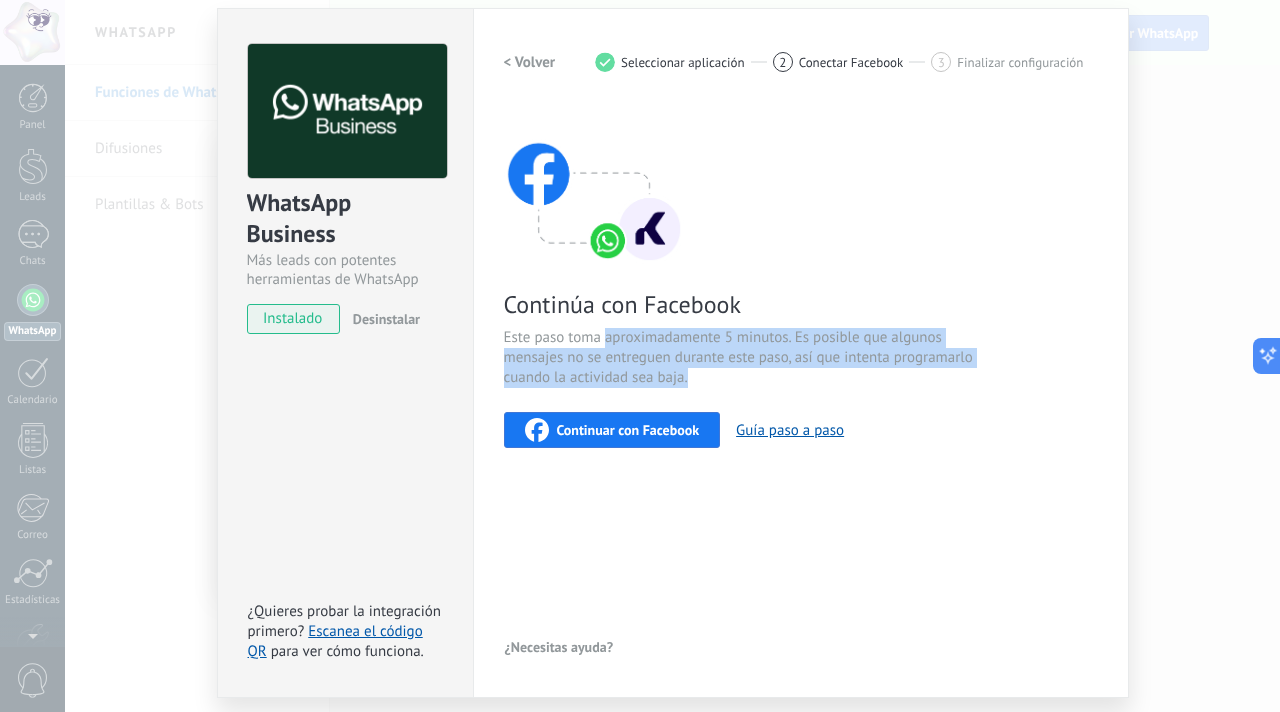 drag, startPoint x: 602, startPoint y: 345, endPoint x: 864, endPoint y: 372, distance: 263.38754 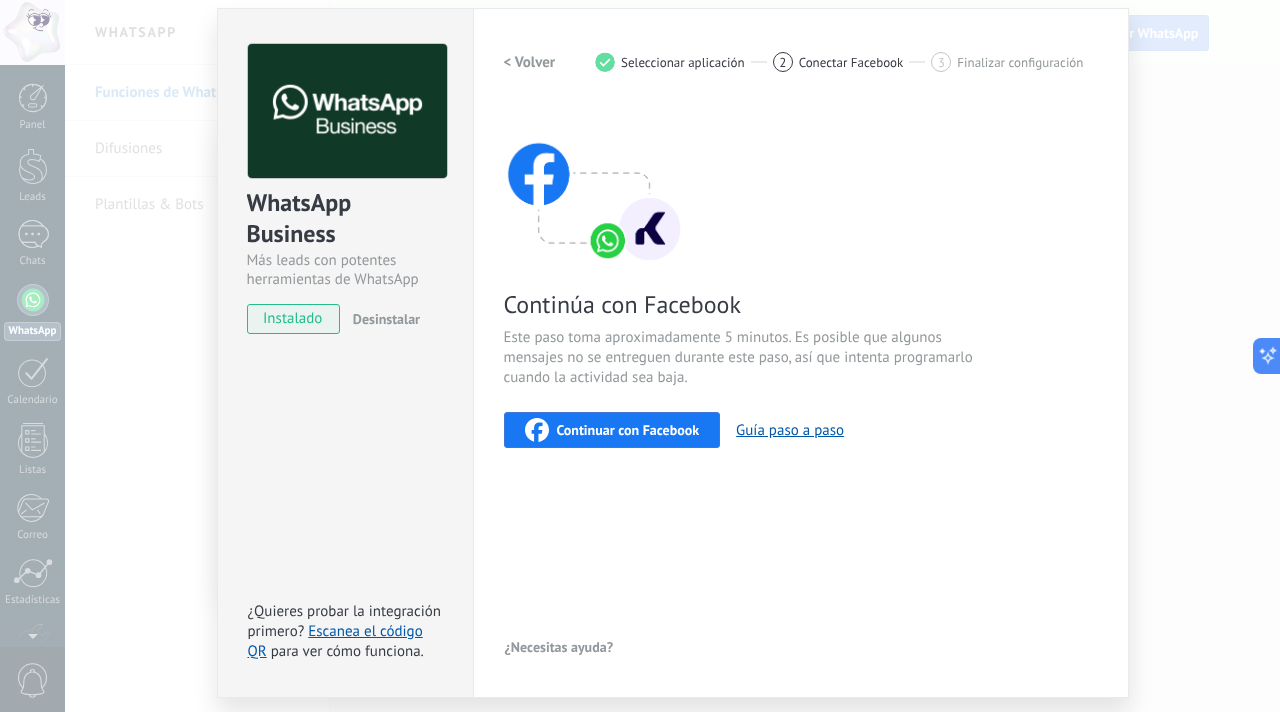 click on "Continuar con Facebook" at bounding box center [628, 430] 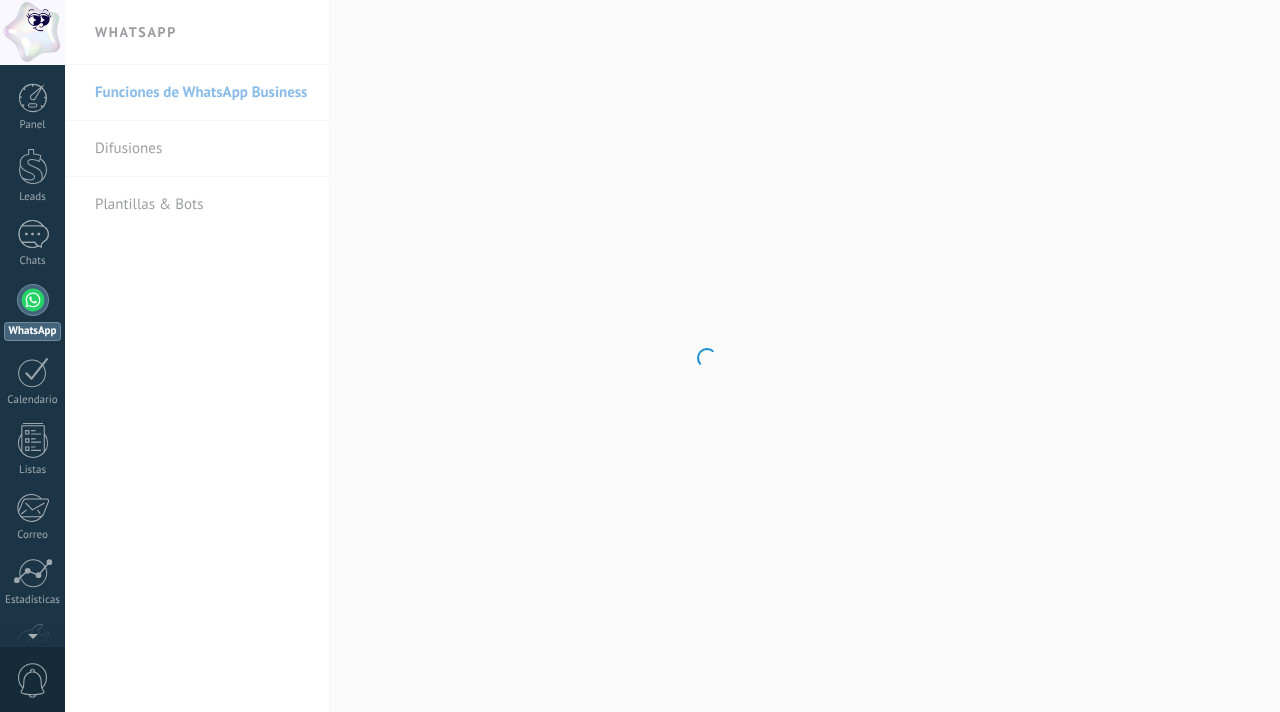 scroll, scrollTop: 0, scrollLeft: 0, axis: both 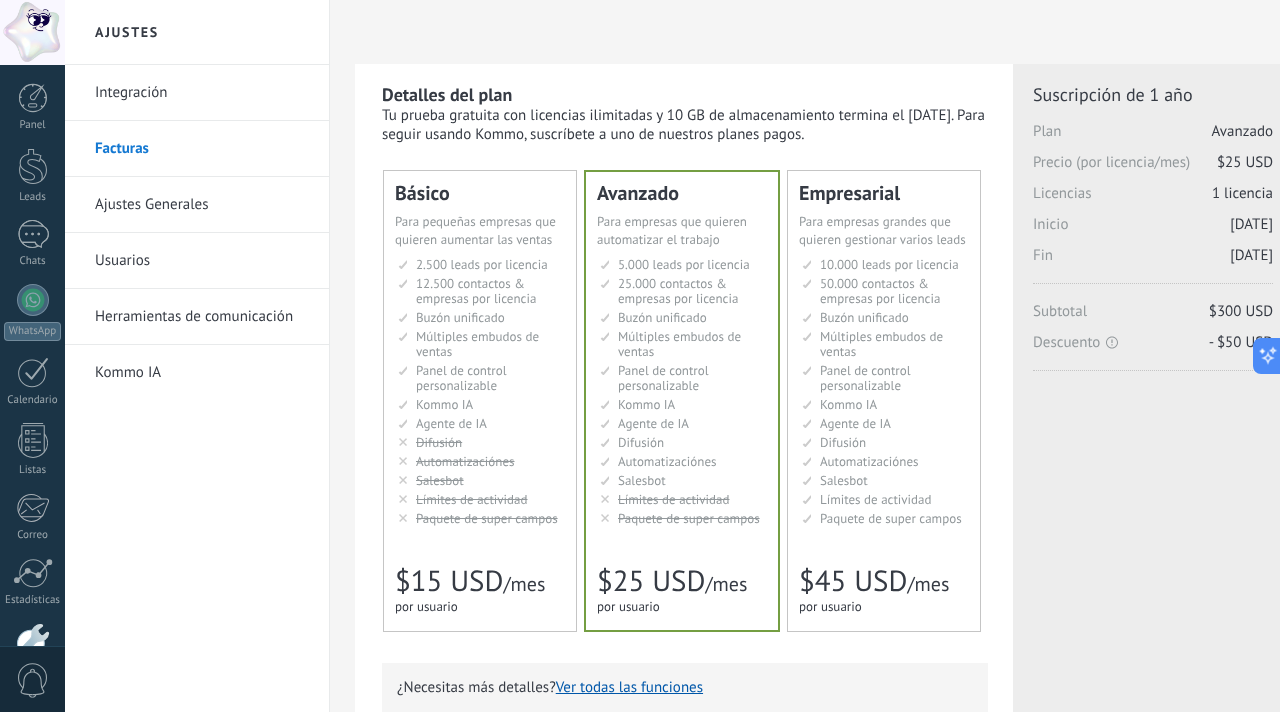 click on "Automatizaciónes" at bounding box center [465, 461] 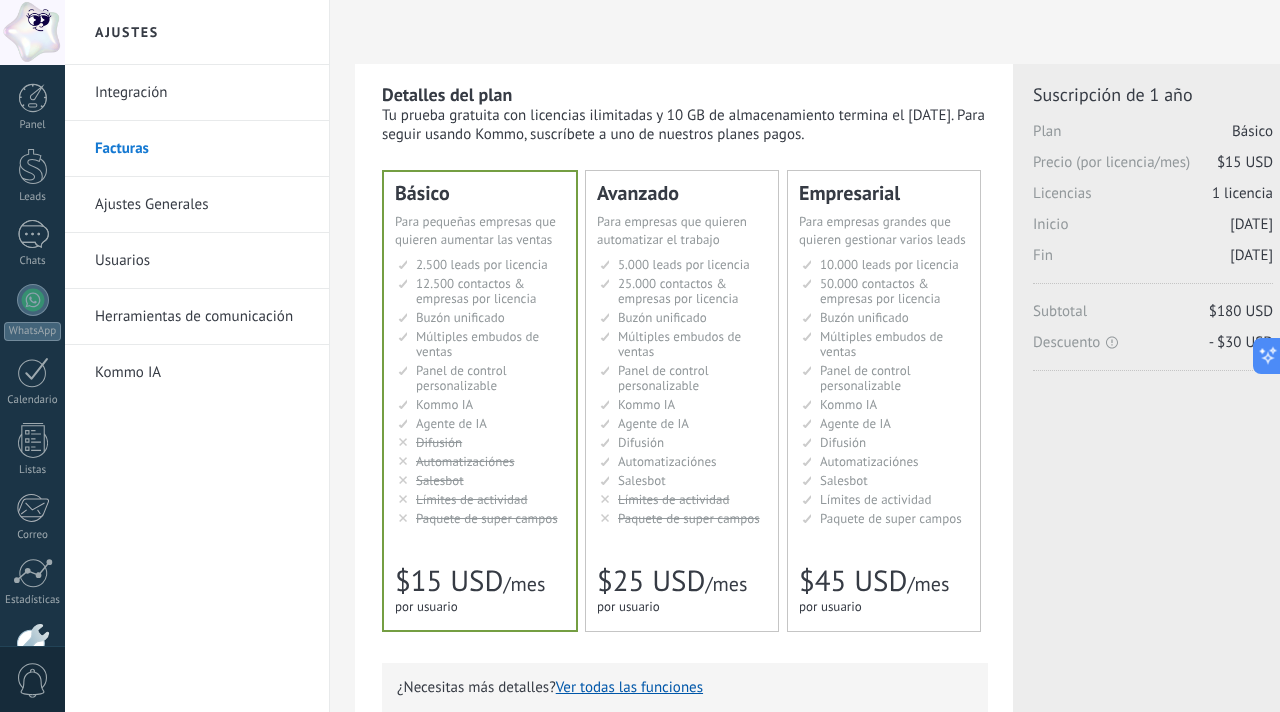 click on "Salesbot" at bounding box center (642, 480) 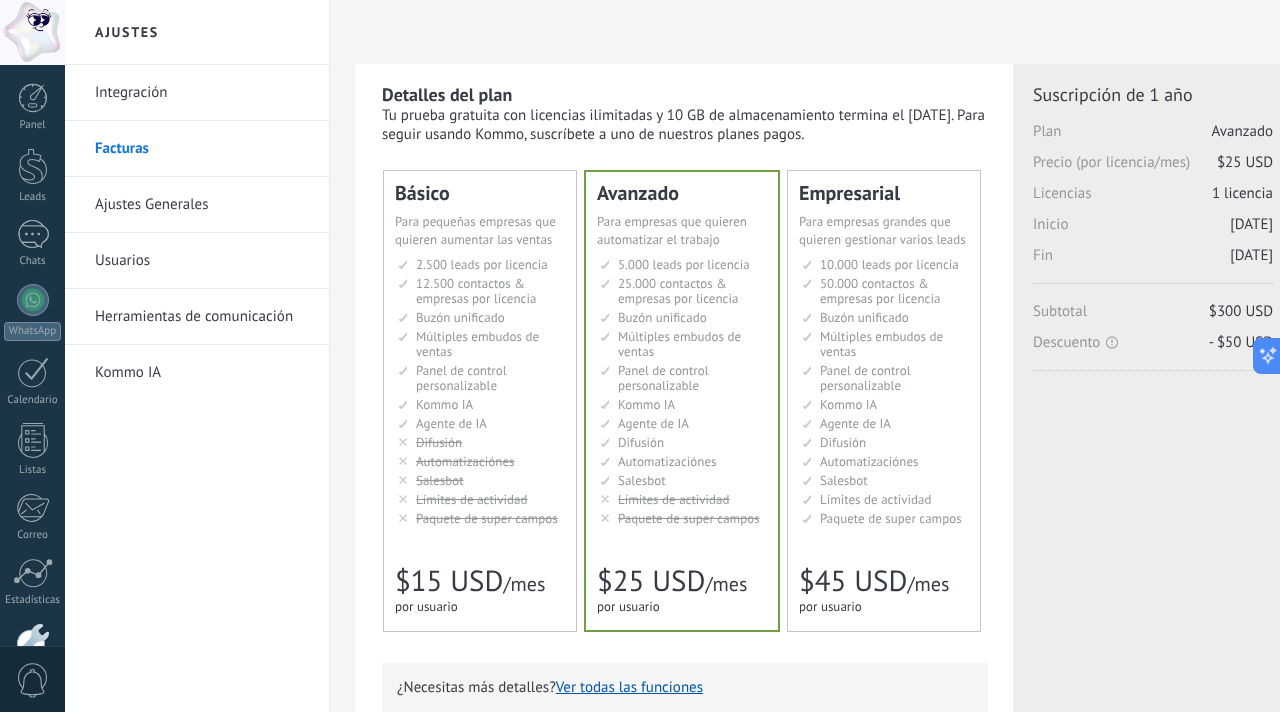 click on "Panel de control personalizable" at bounding box center [461, 378] 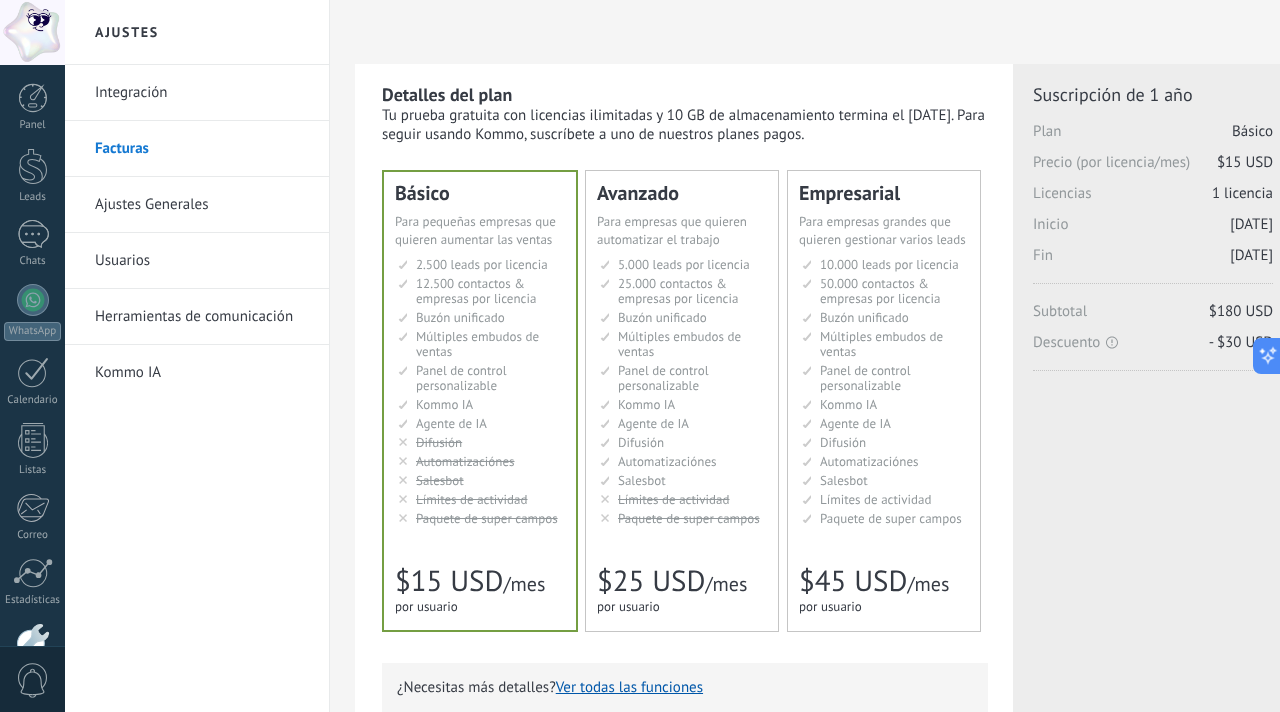 click on "5.000 сделок на место
5.000 leads per seat
5.000 leads por licencia
添加线索和联系人
5.000 leads por licença
5.000 lead per slot
Lisans başına 5.000 müşteri
25.000 контактов & компаний на место
25.000 contacts & companies per seat
25.000 contactos & empresas por licencia
定制销售阶段并与销售渠道合作
25.000 contatos & empresas por licença
25.000 kontak & perusahaan per slot
Lisans başına 25.000 kişi & şirket kaydı
Общий inbox
Unified inbox
Buzón unificado
Inbox unificado
Inbox terpadu
Birleşik gelen kutusu
Множество воронок" at bounding box center [683, 391] 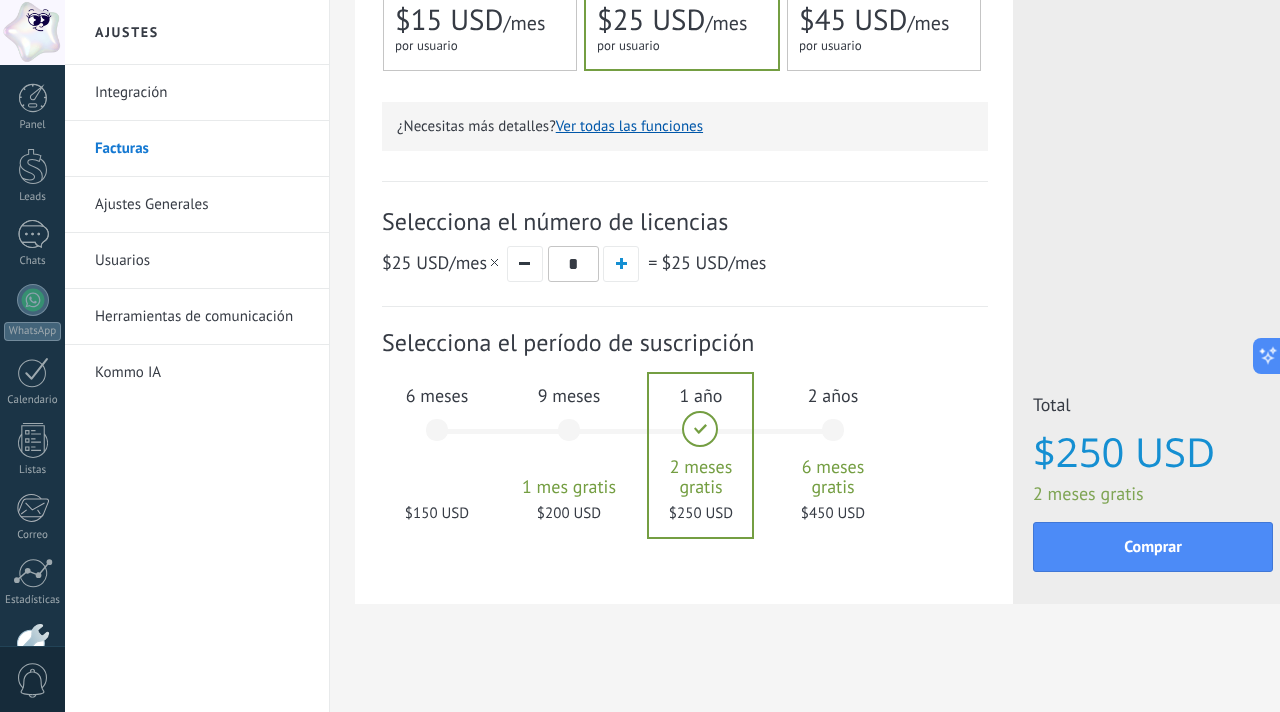 scroll, scrollTop: 571, scrollLeft: 0, axis: vertical 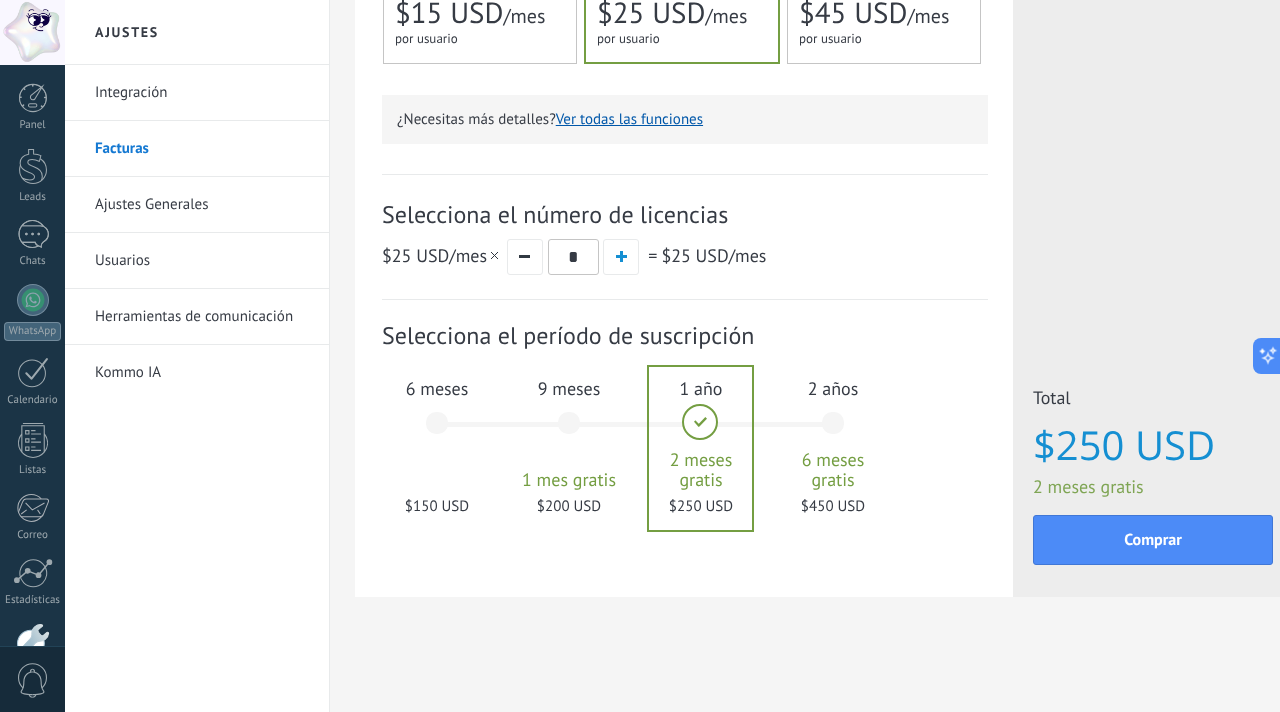 click on "1 mes gratis" at bounding box center [569, 480] 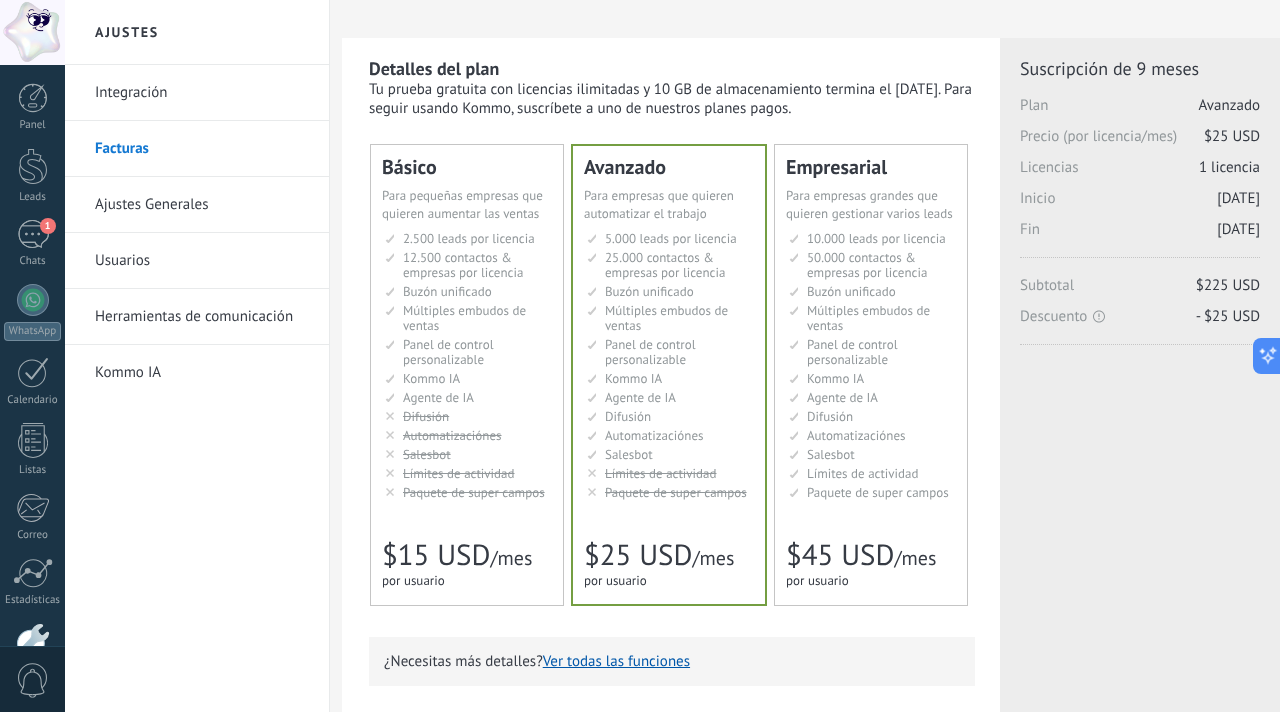 scroll, scrollTop: 0, scrollLeft: 13, axis: horizontal 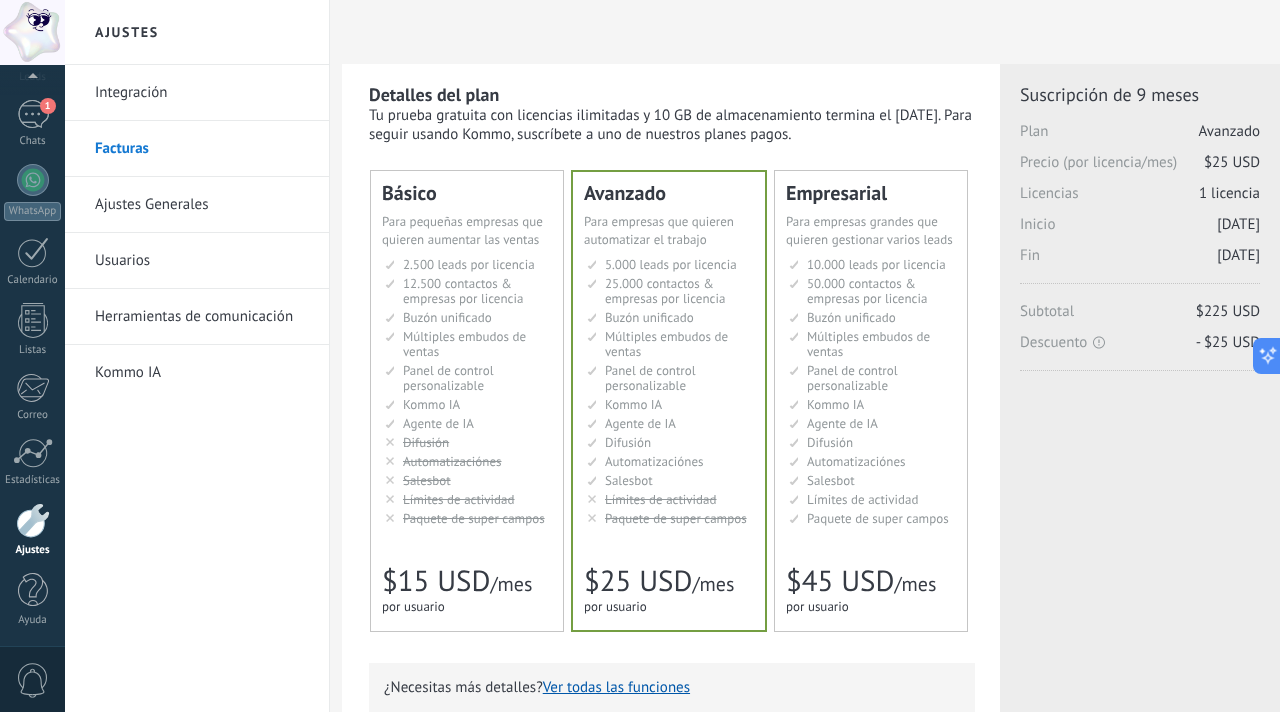 click on "Ajustes Generales" at bounding box center (202, 205) 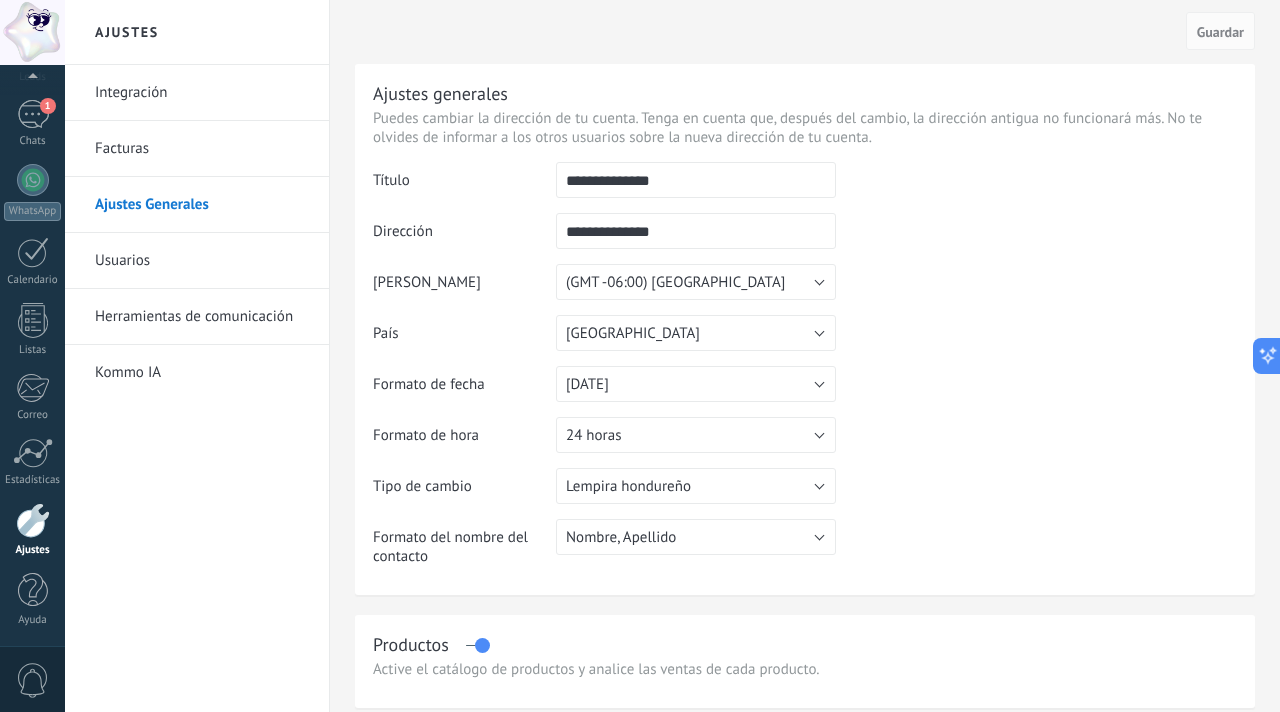 scroll, scrollTop: 0, scrollLeft: 0, axis: both 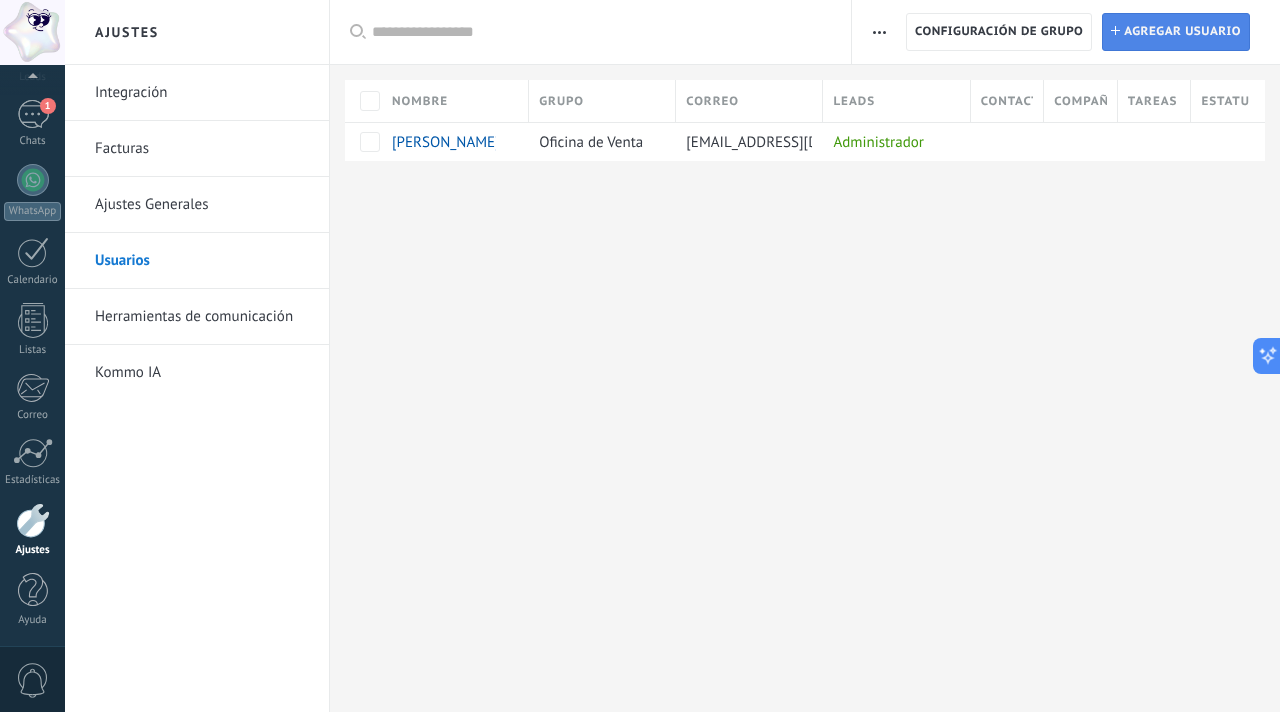 click on "Agregar usuario" at bounding box center [1182, 32] 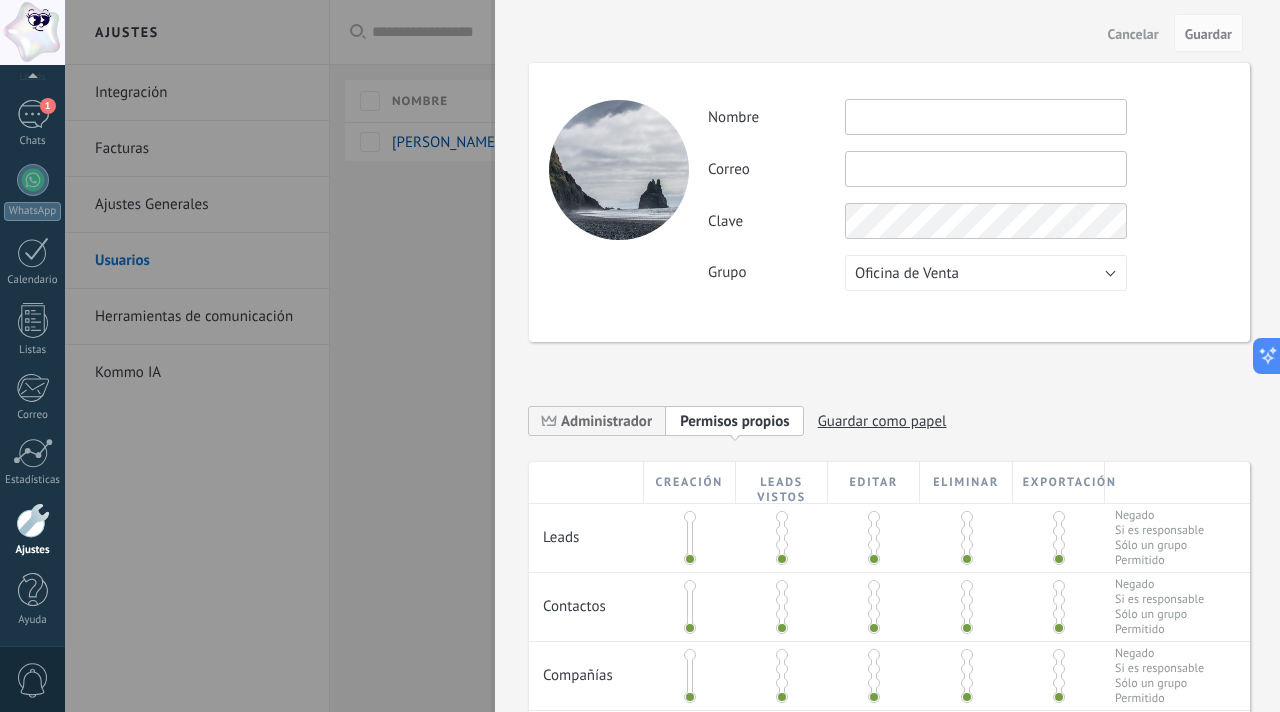 click at bounding box center [986, 117] 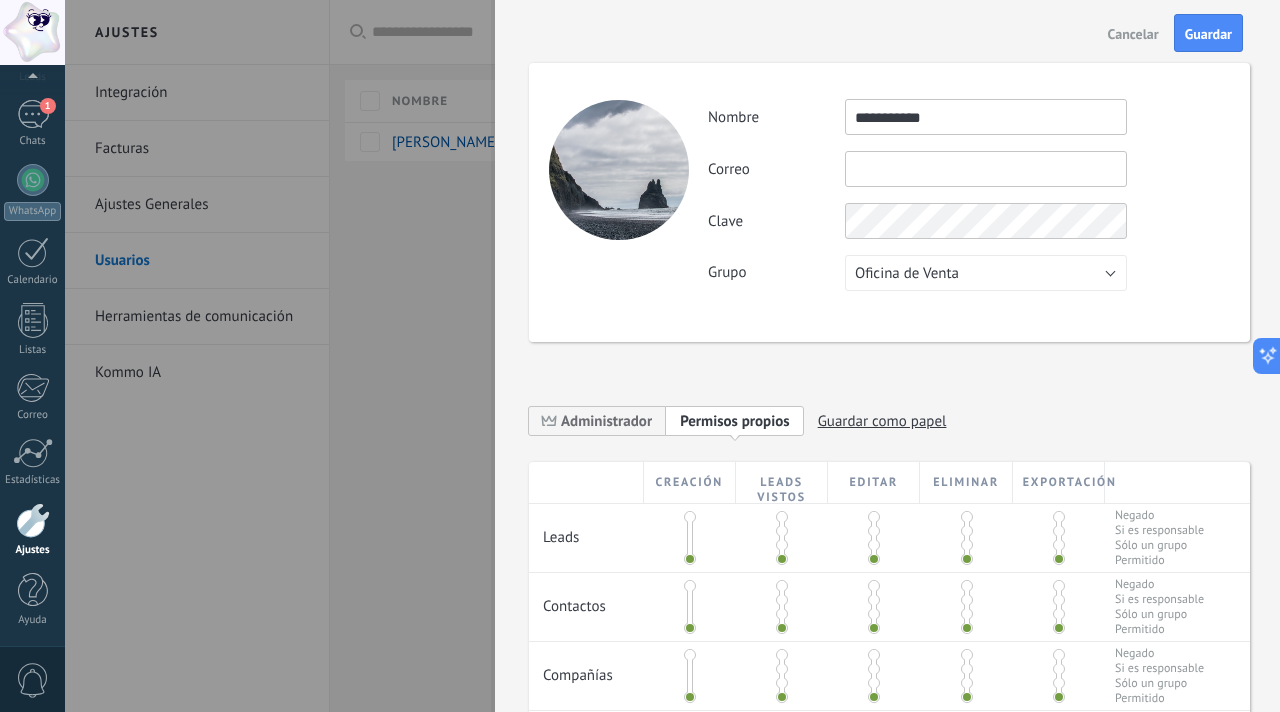type on "**********" 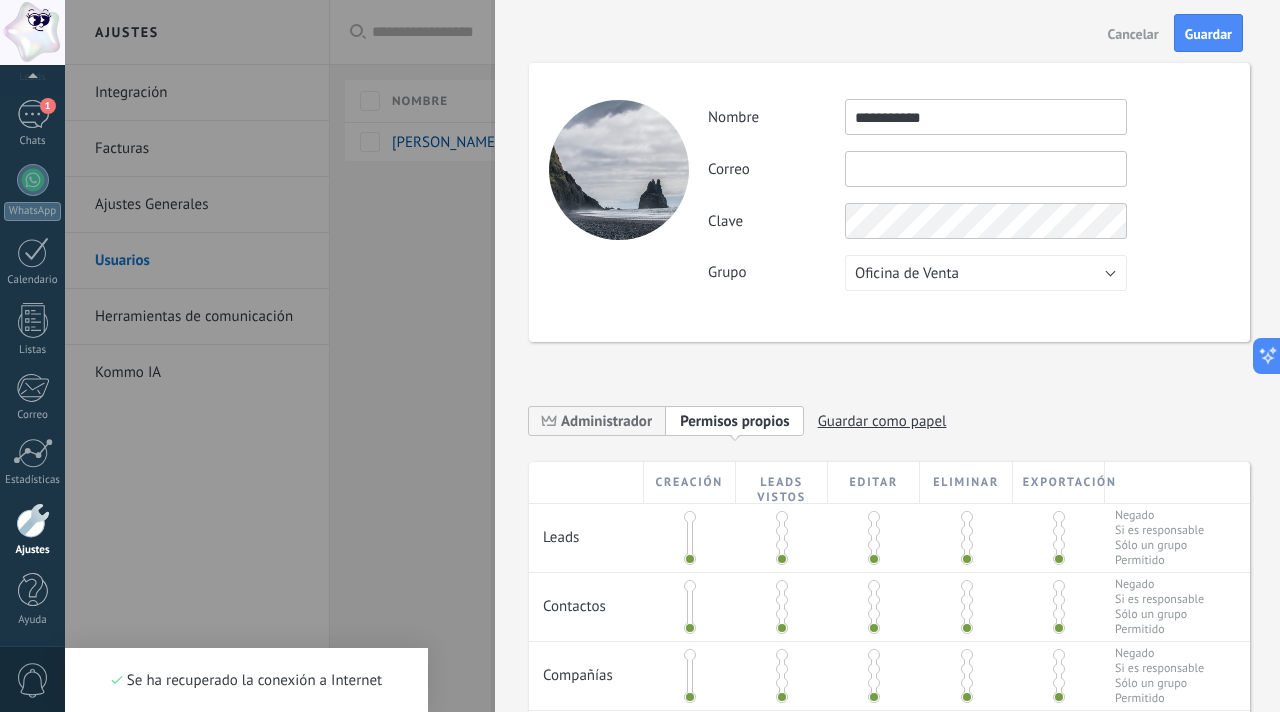 click on "Cancelar" at bounding box center (1133, 34) 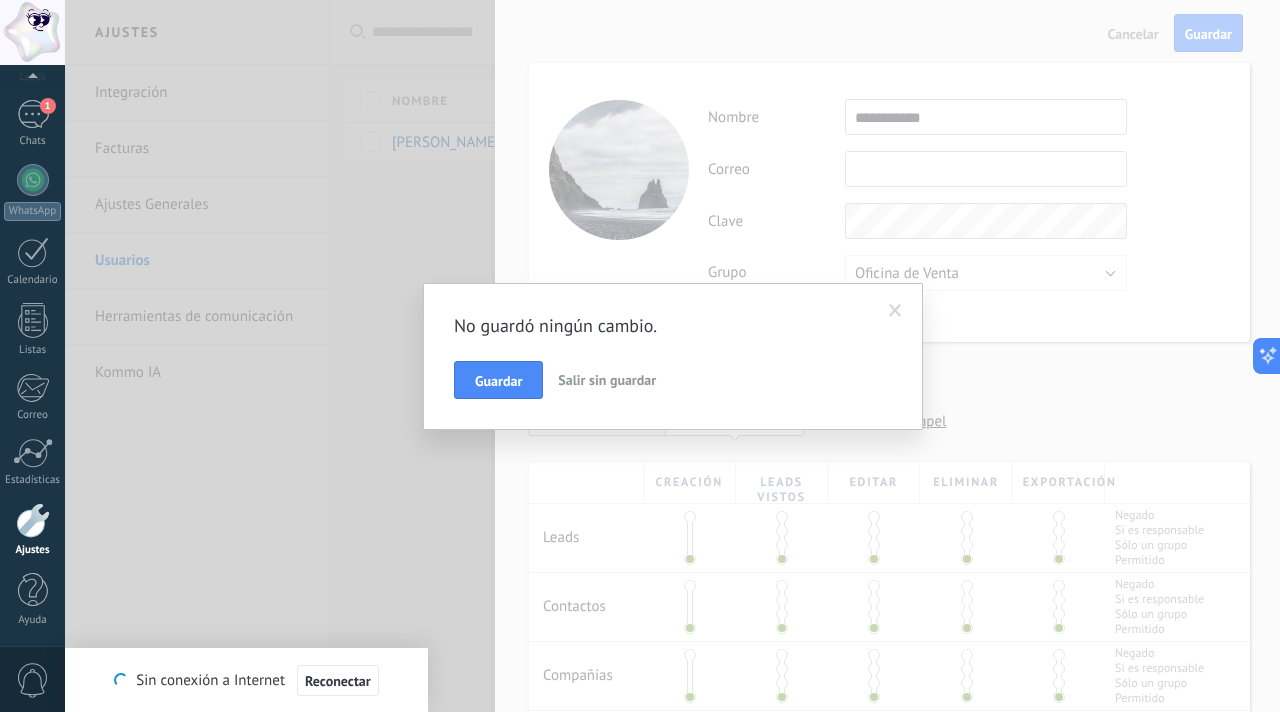 click at bounding box center (895, 311) 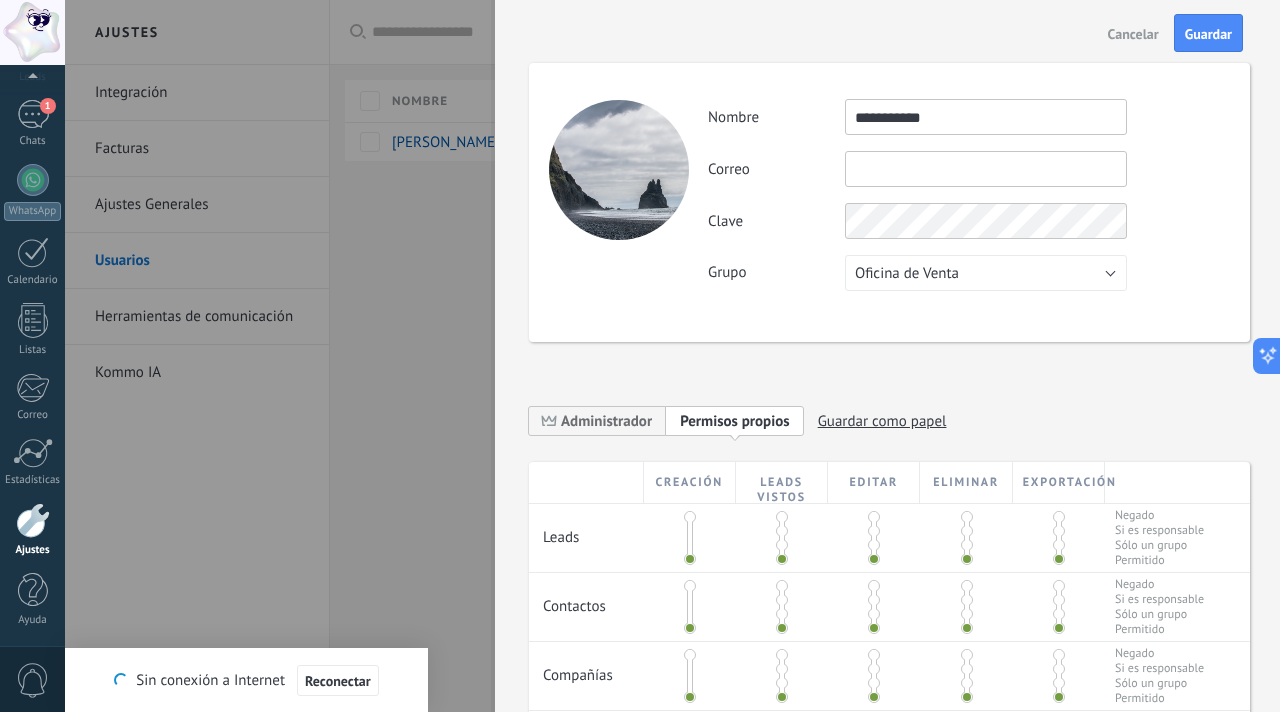 click at bounding box center [640, 356] 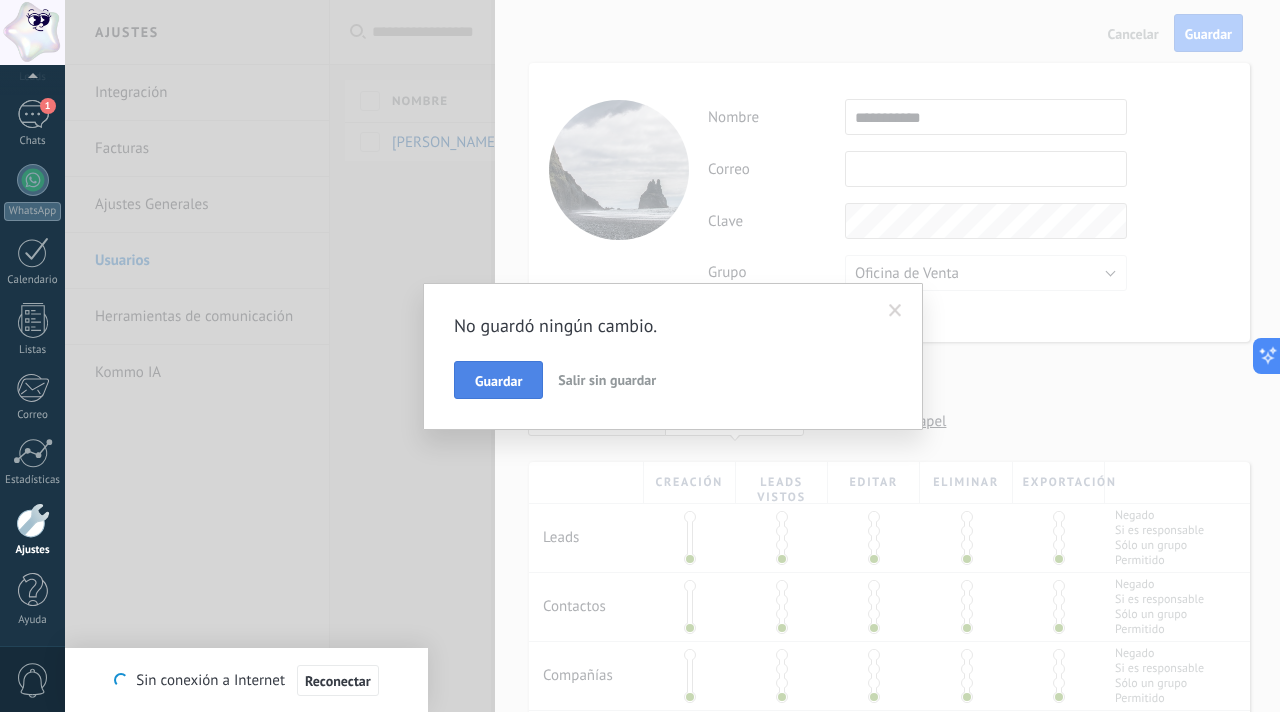 click on "Guardar" at bounding box center [498, 381] 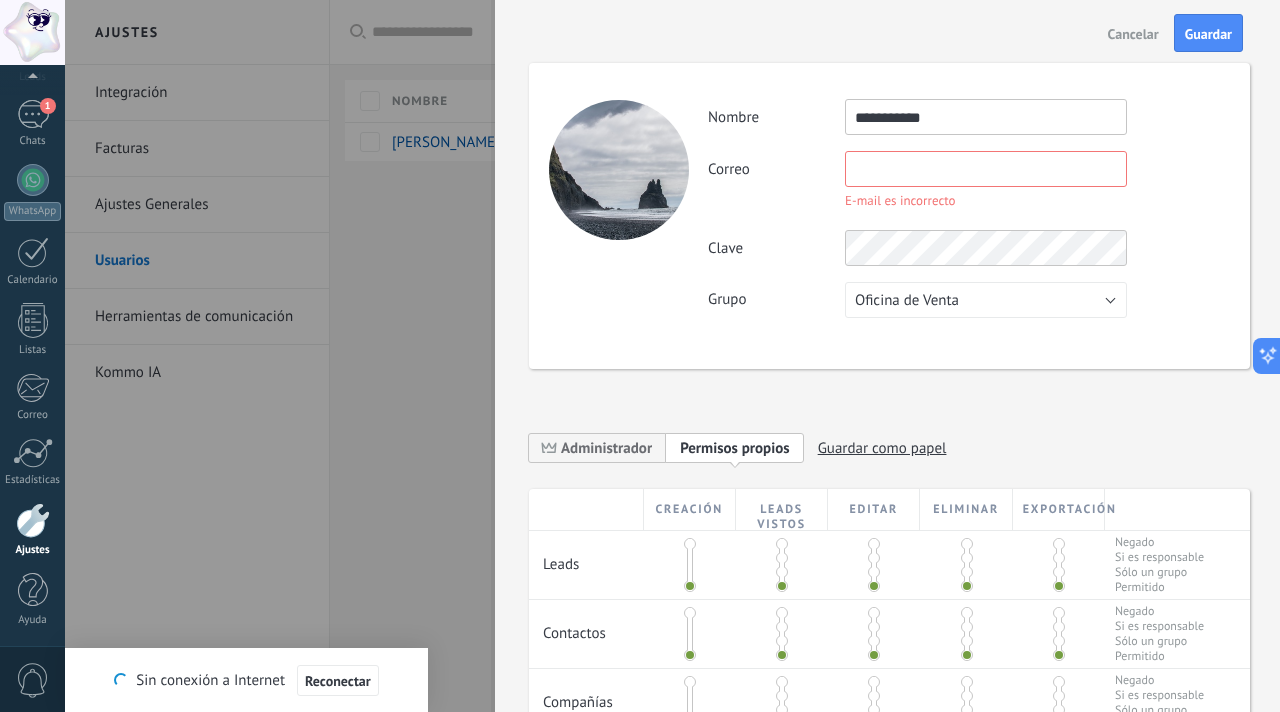 click on "Cancelar" at bounding box center (1133, 34) 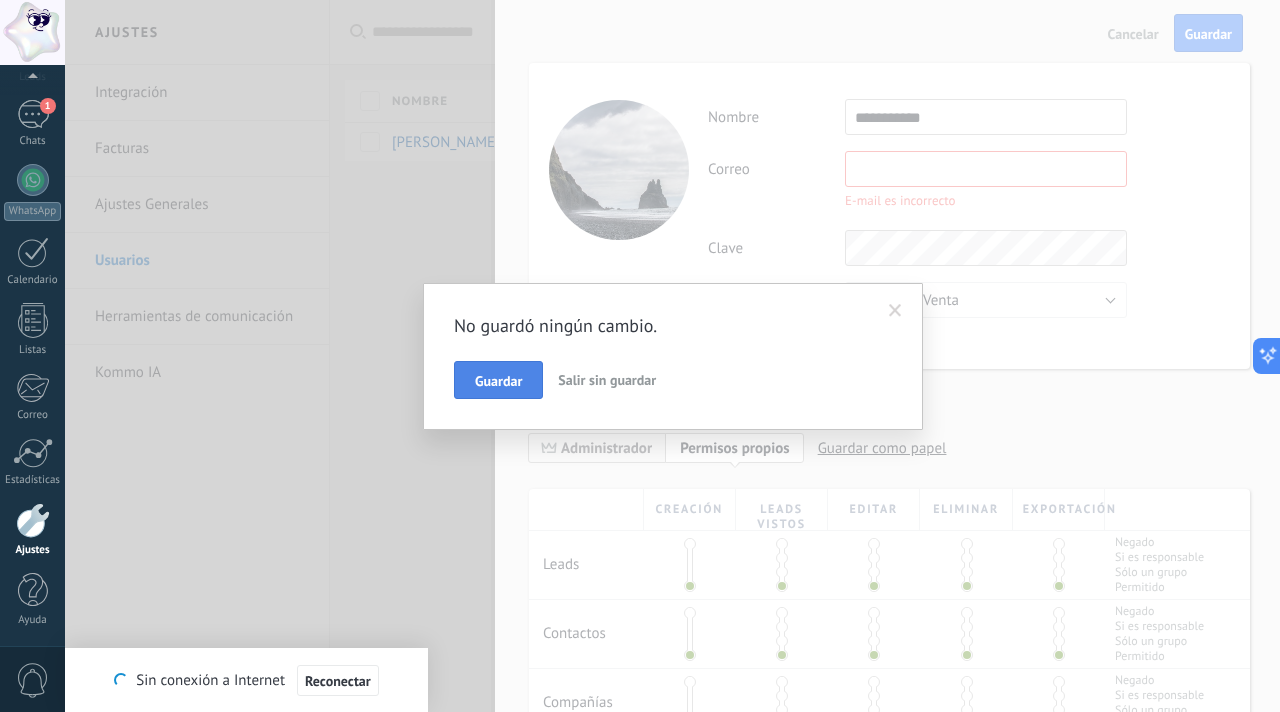 click on "Guardar" at bounding box center (498, 381) 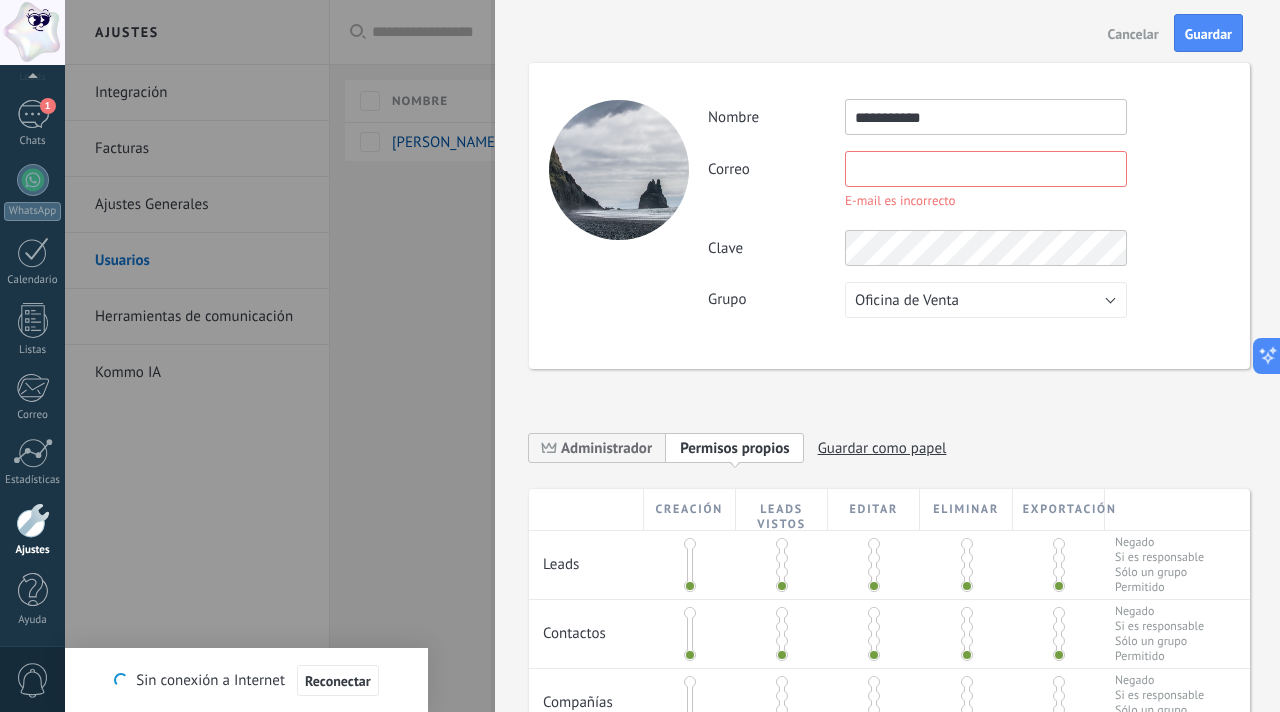 click at bounding box center [640, 356] 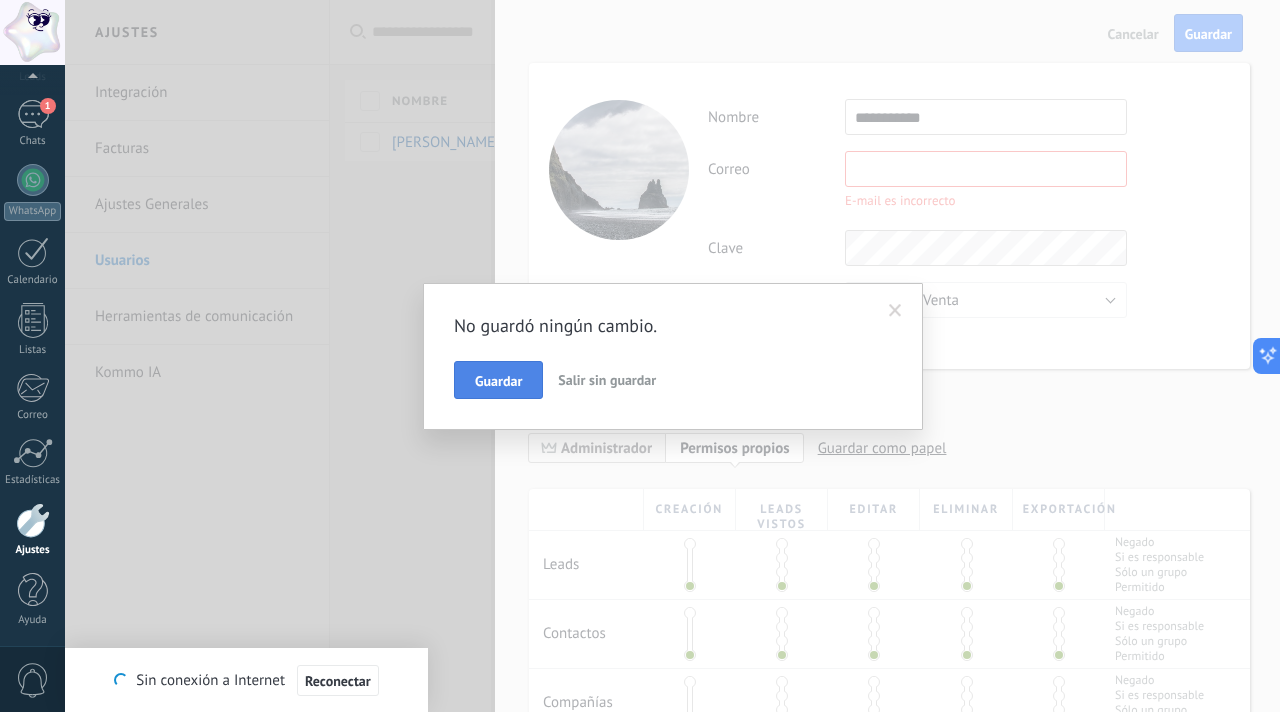 click on "Guardar" at bounding box center [498, 380] 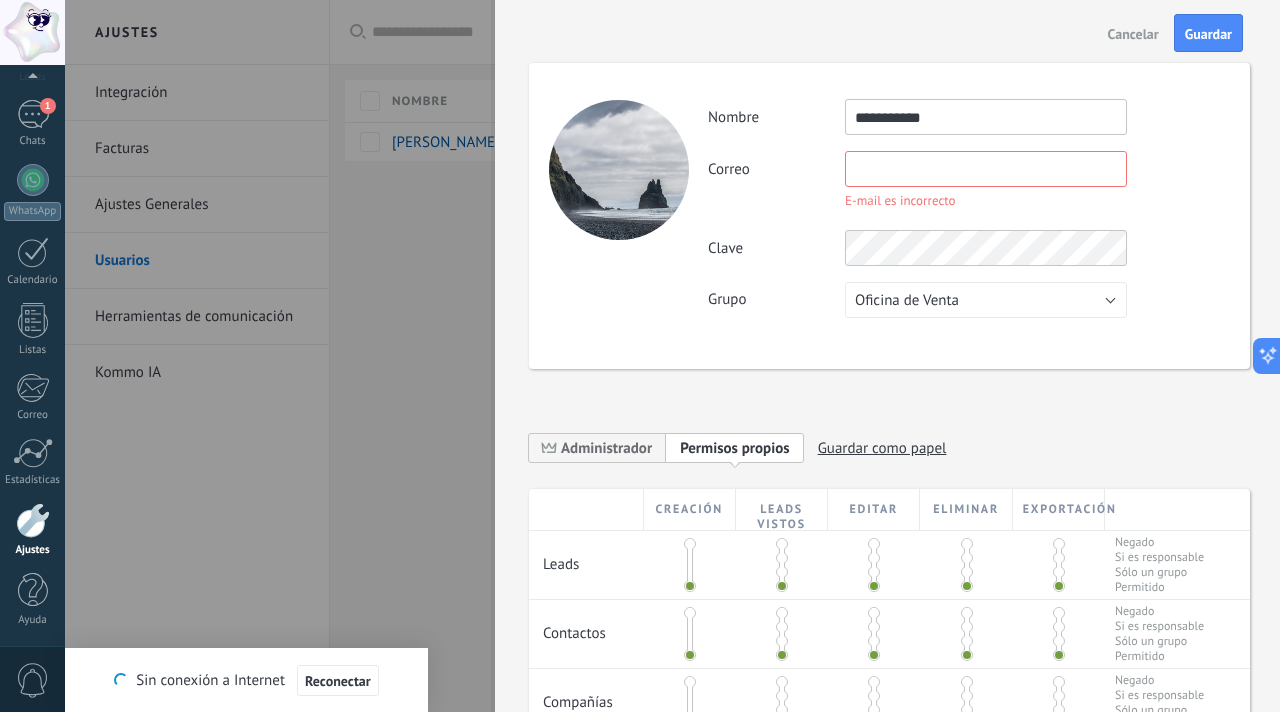 click at bounding box center (986, 169) 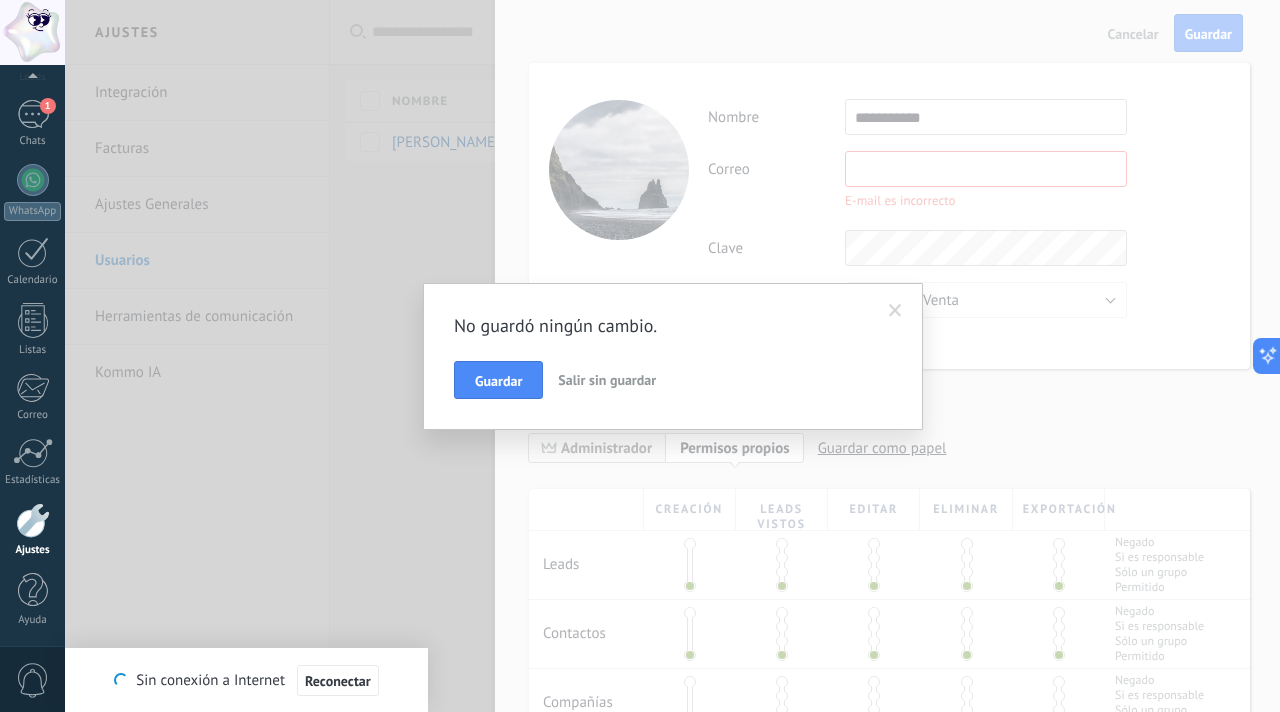 click on "Salir sin guardar" at bounding box center [607, 380] 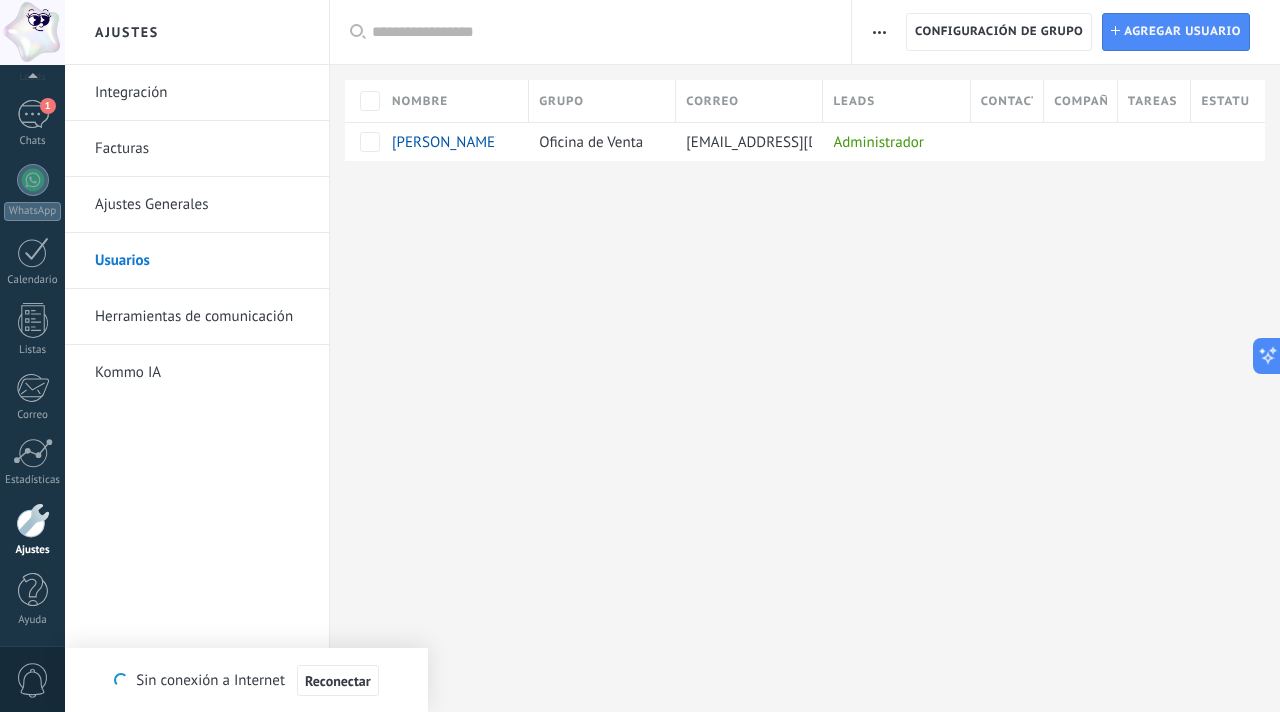 click on "Herramientas de comunicación" at bounding box center (202, 317) 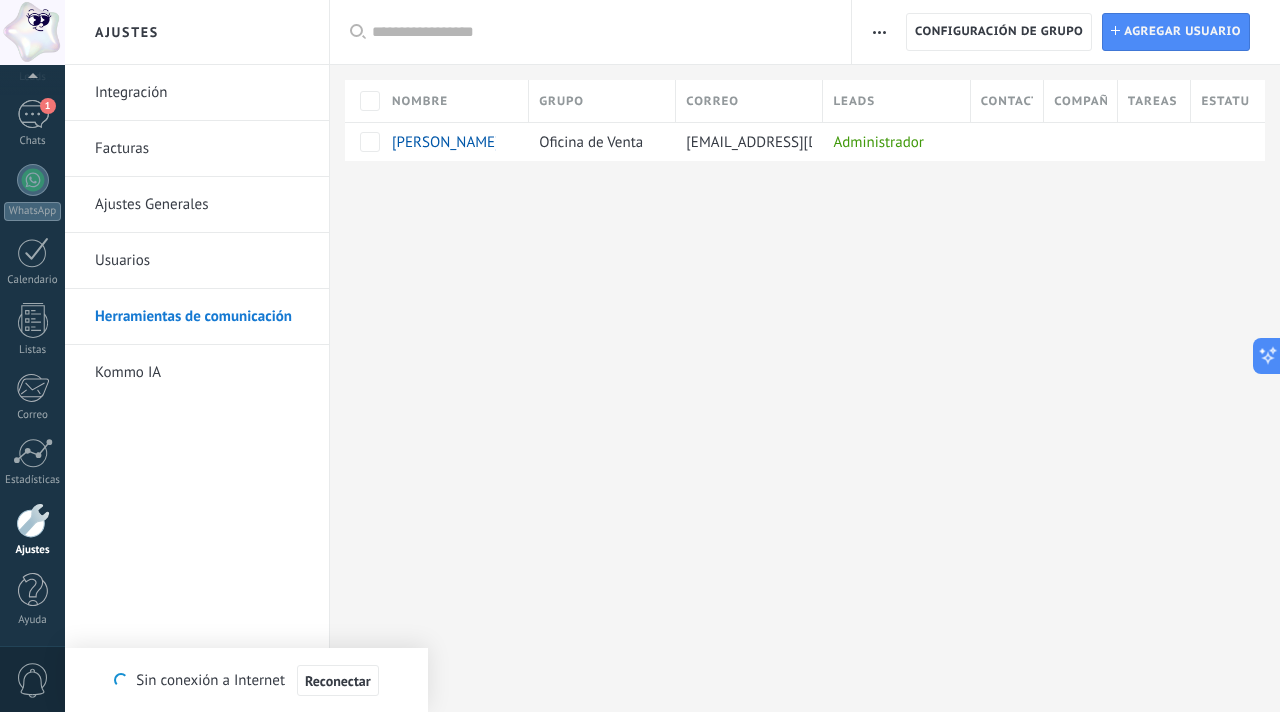 click on "Integración Facturas Ajustes Generales Usuarios Herramientas de comunicación Kommo IA" at bounding box center (197, 388) 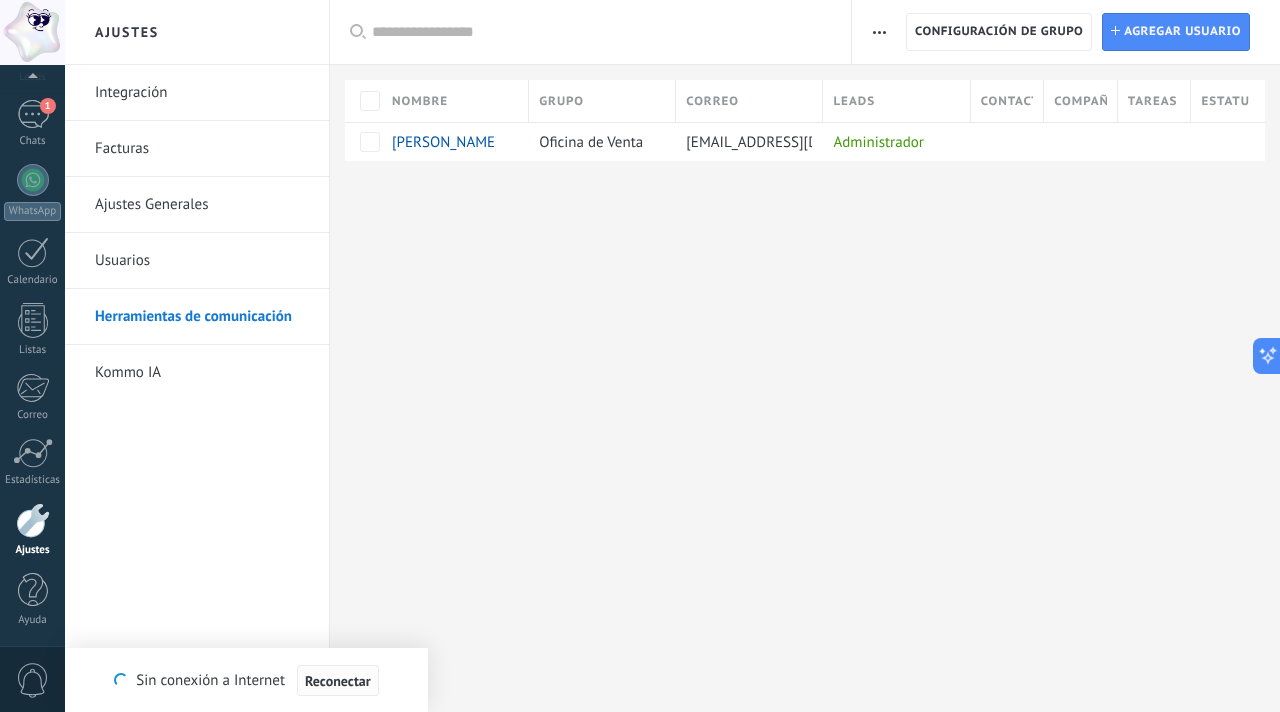 click on "Reconectar" at bounding box center (338, 681) 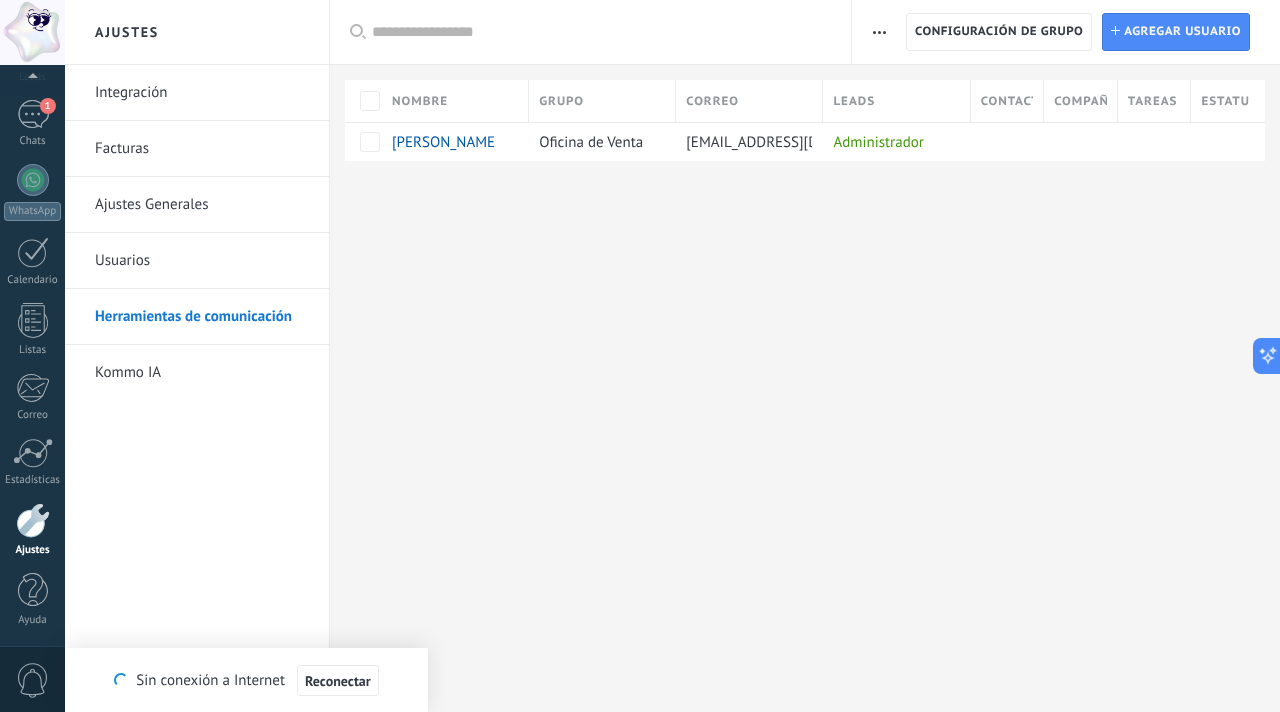 click on "Ajustes Integración Facturas Ajustes Generales Usuarios Herramientas de comunicación Kommo IA Registro de autorización [PERSON_NAME] de direcciones IP Límites de actividade Configuración de grupo Configuración de grupo Instalar Agregar usuario Aplicar Usuarios activos Usuarios inactivos Todo usuarios Administrador Usuarios libres Verificación en 2-pasos Guardar Seleccionar todo Oficina de Venta Usuarios libres Todos los grupos Seleccionar todo Administrador Todos los roles Ninguno Usuarios activos Usuarios inactivos Usuarios activos Seleccionar todo Usuarios con verificación en 2 pasos Usuarios sin verificación en 2 pasos Todos los tipos de verificación Aplicar Restablecer Nombre Grupo Correo Leads Contactos Compañías Tareas Estatus           [PERSON_NAME] Oficina de Venta [EMAIL_ADDRESS][DOMAIN_NAME] Administrador Lamentablemente, no hay elementos con estos parámetros.  Mostrar todos" at bounding box center [672, 356] 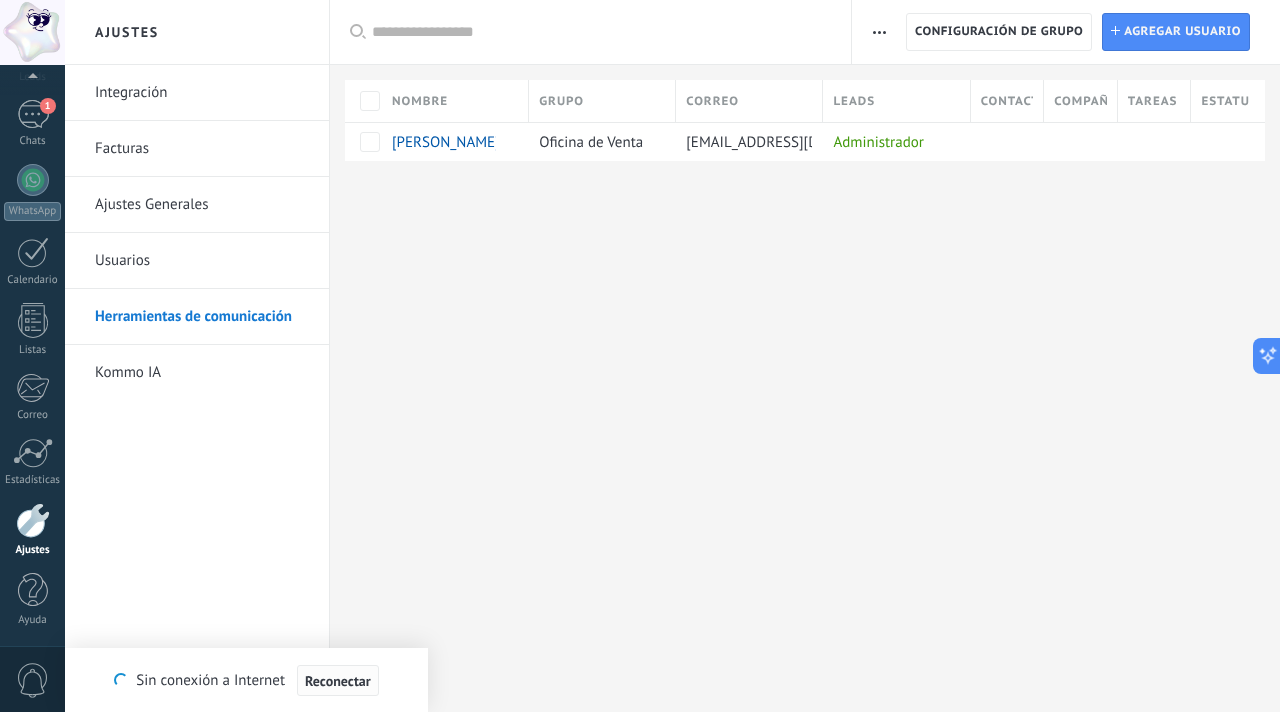 click on "Reconectar" at bounding box center [338, 681] 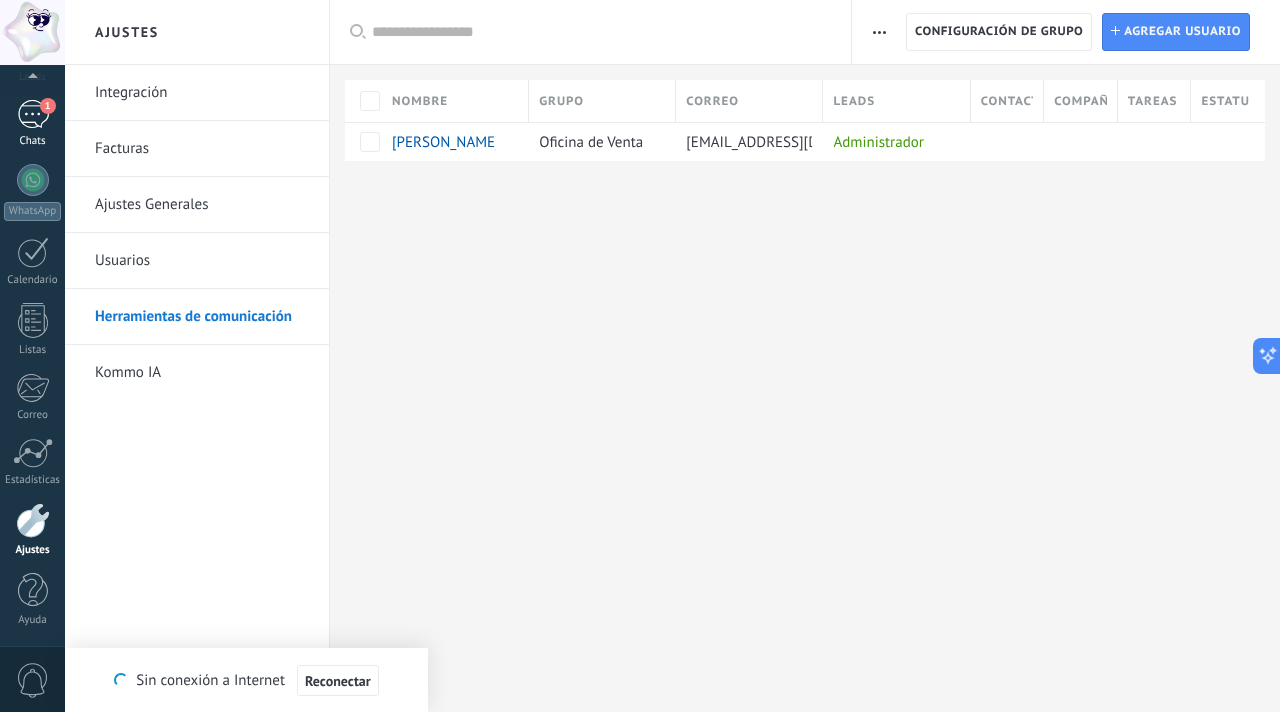 click on "1" at bounding box center (33, 114) 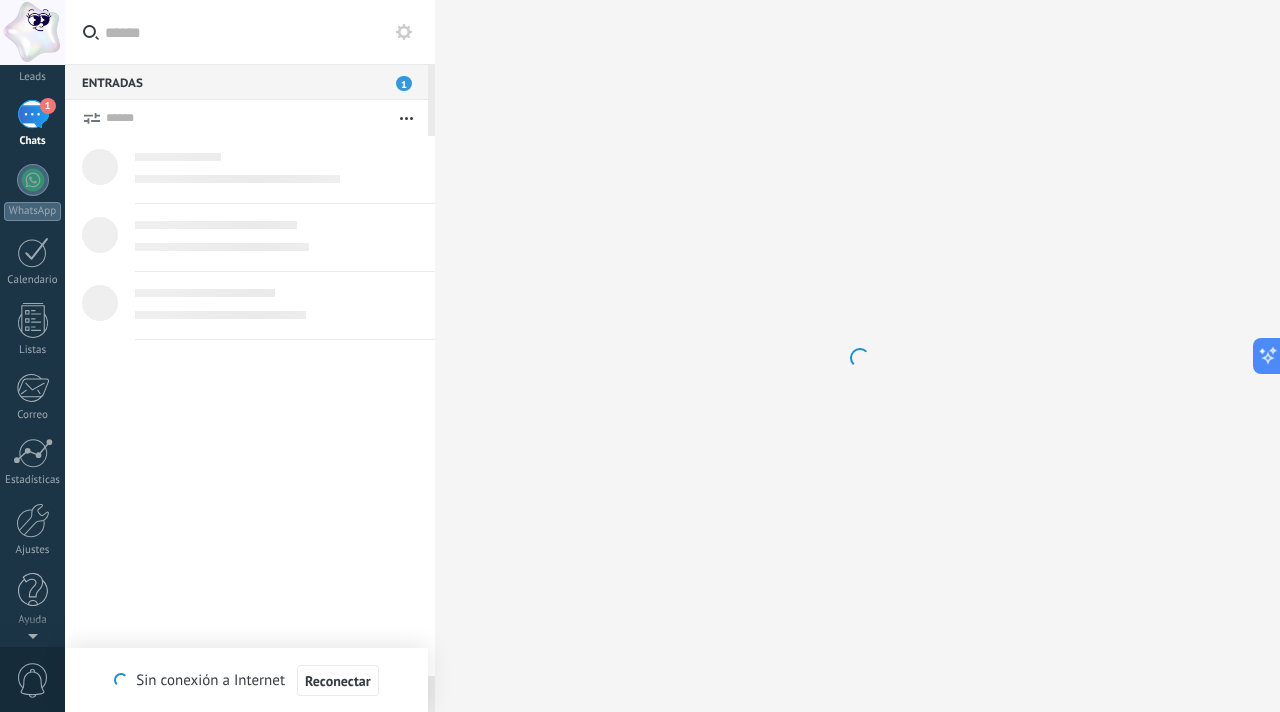 scroll, scrollTop: 0, scrollLeft: 0, axis: both 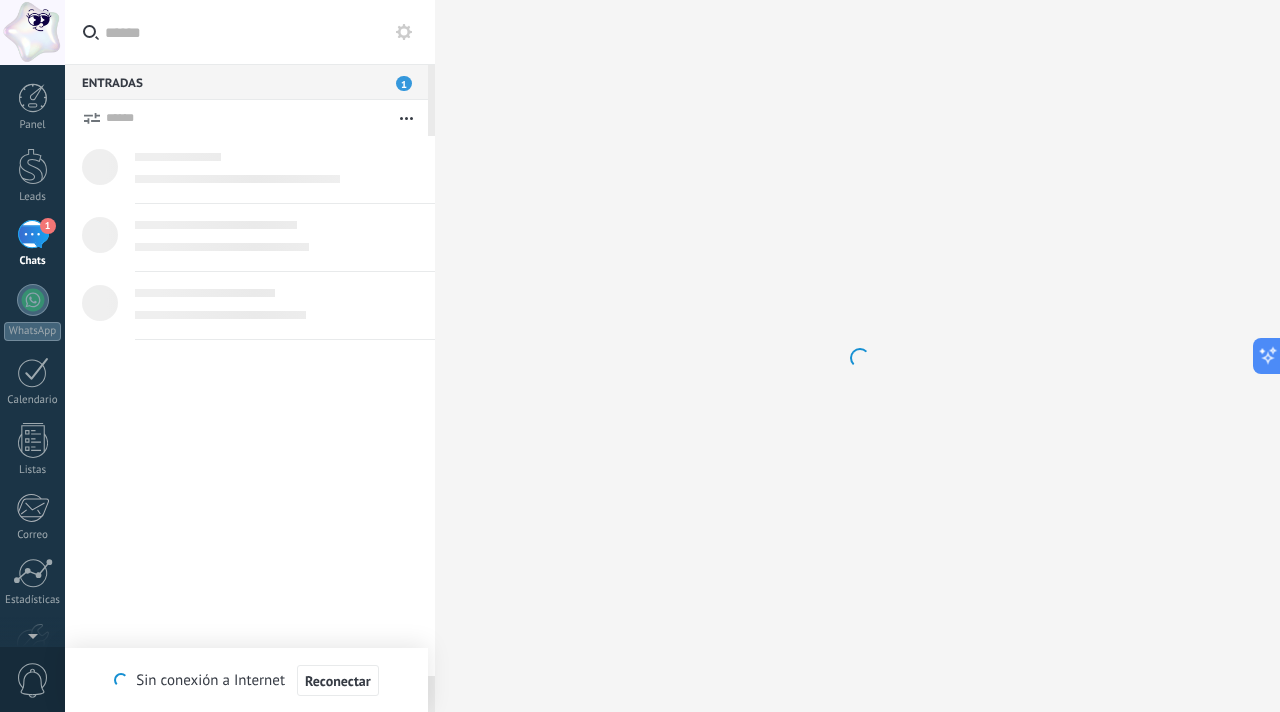 click at bounding box center (32, 234) 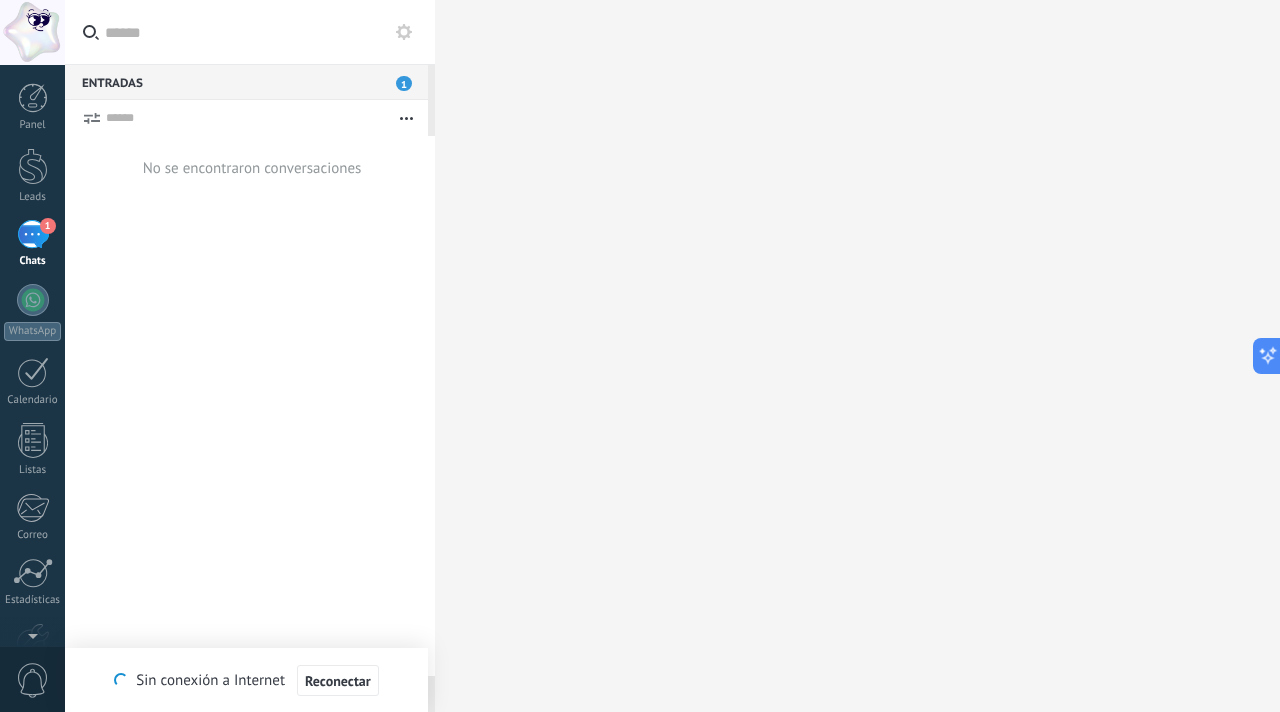 click on "Entradas 1" at bounding box center (246, 82) 